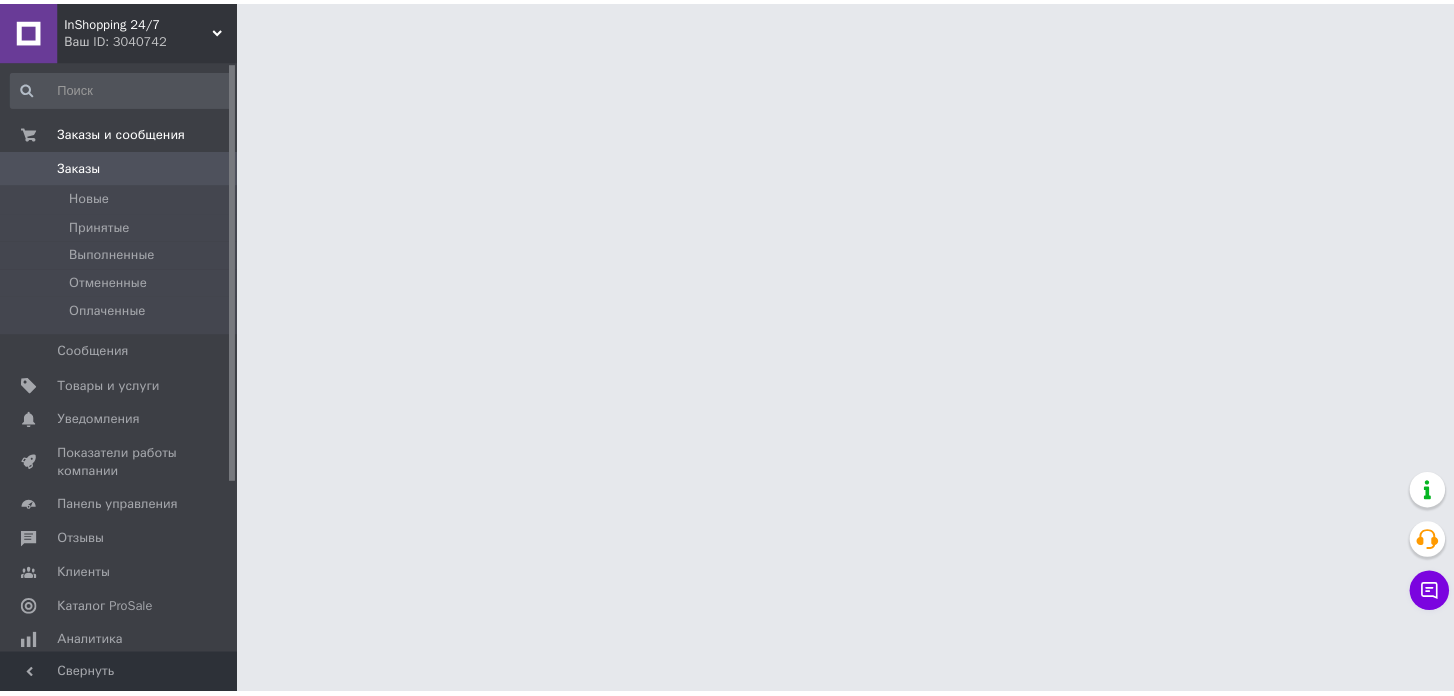 scroll, scrollTop: 0, scrollLeft: 0, axis: both 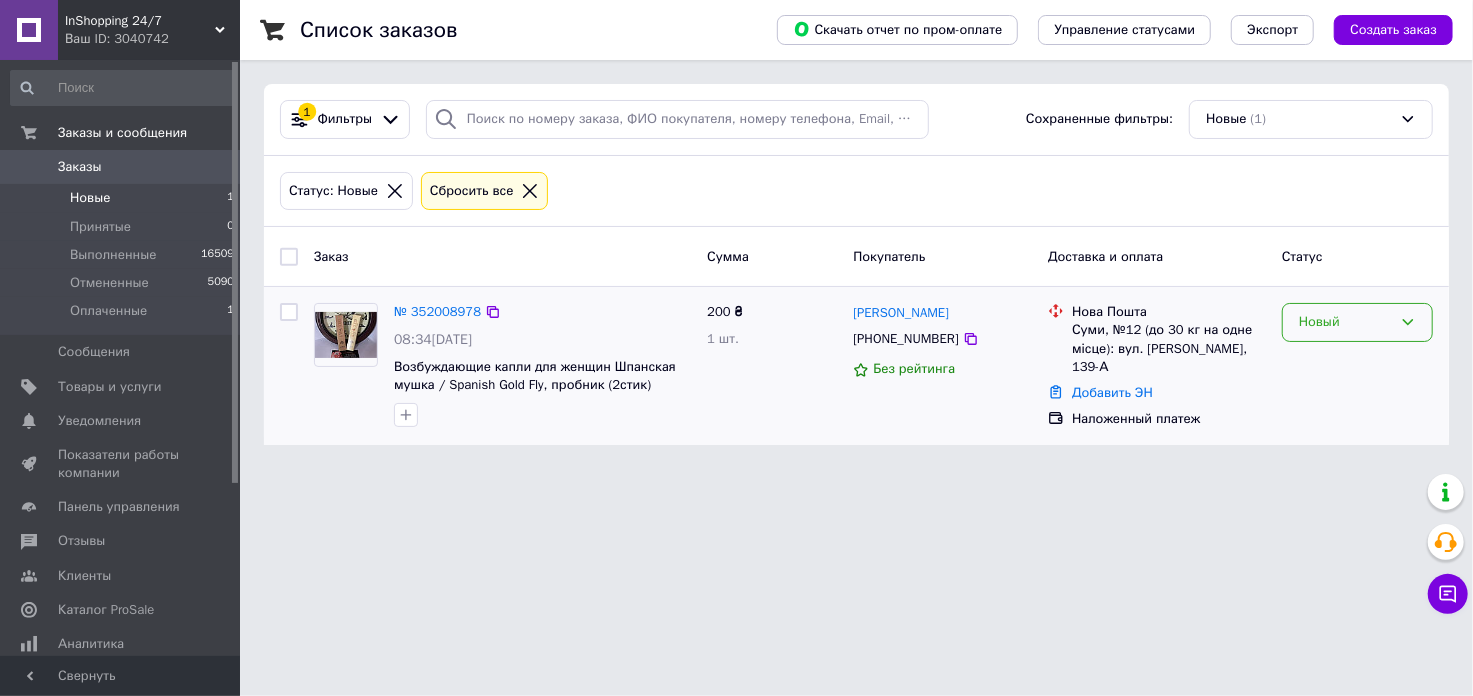 click on "Новый" at bounding box center [1345, 322] 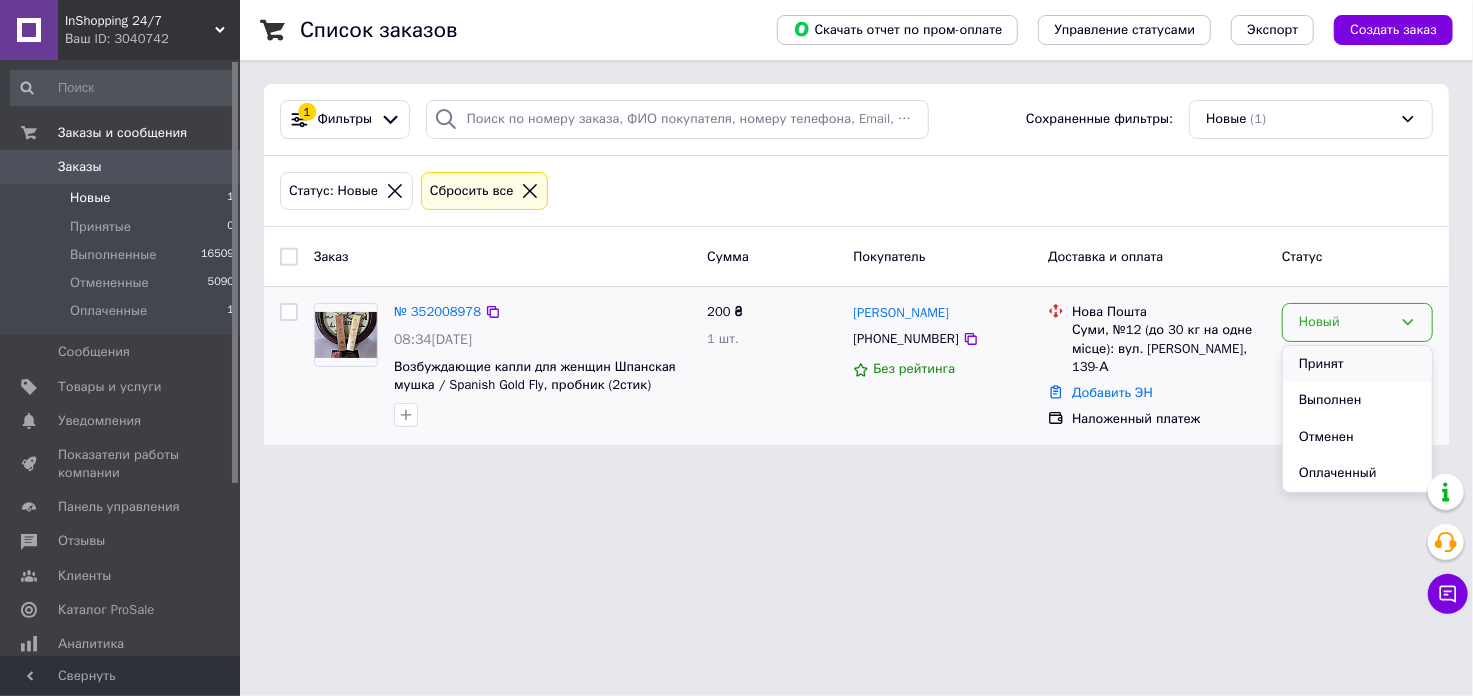 click on "Принят" at bounding box center [1357, 364] 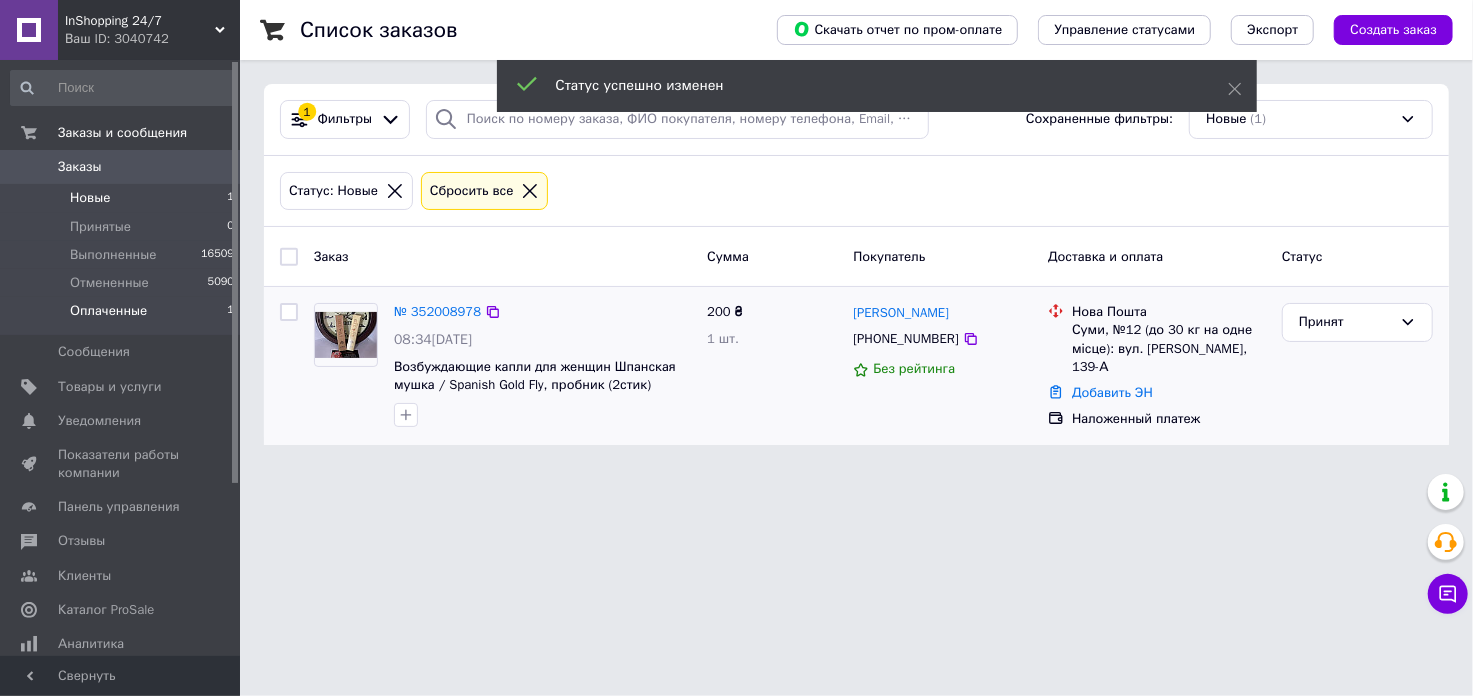 click on "Оплаченные 1" at bounding box center [123, 316] 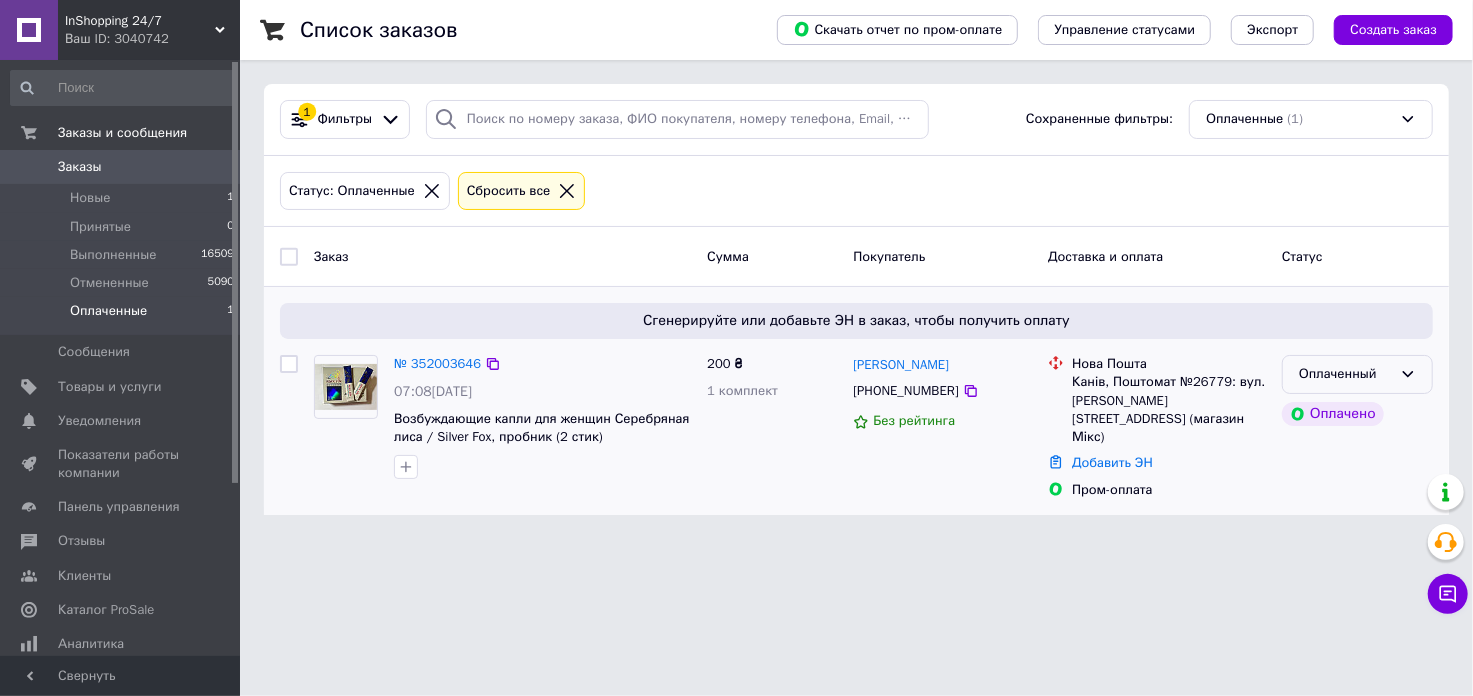 click on "Оплаченный" at bounding box center [1345, 374] 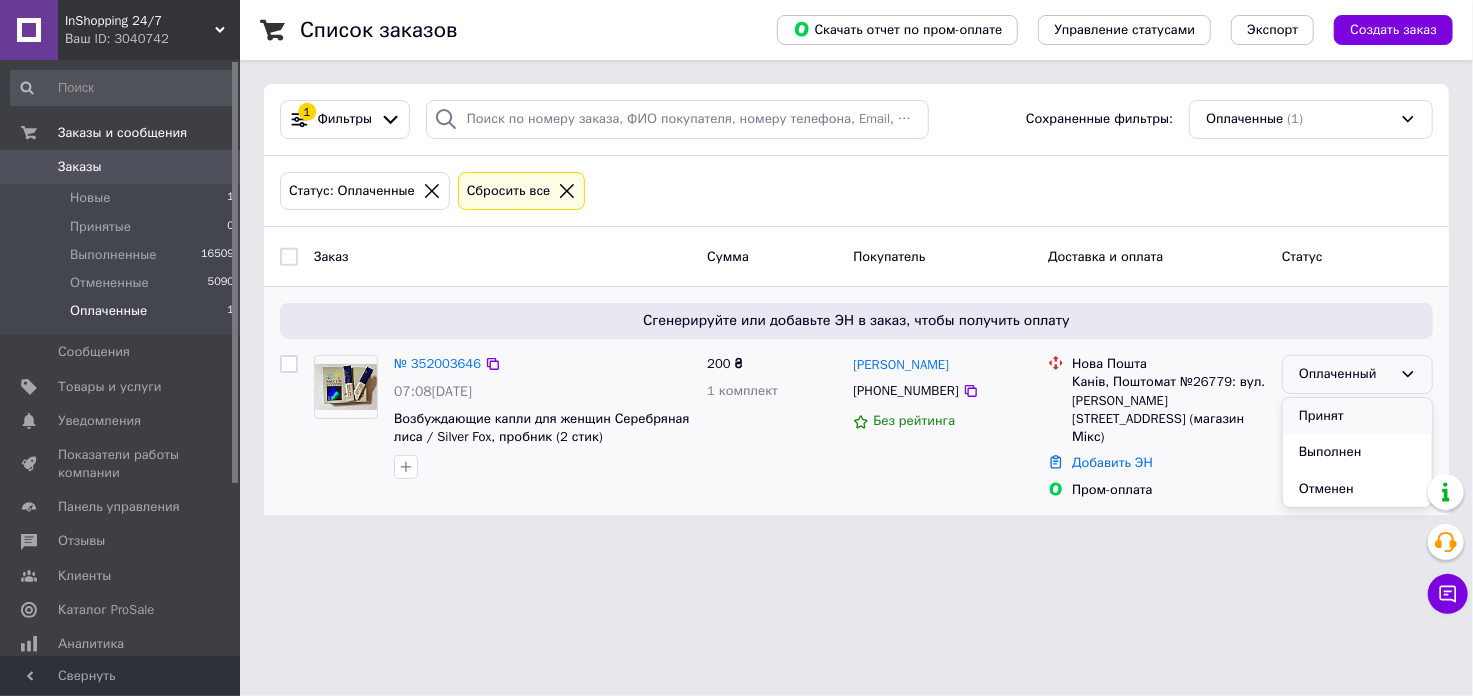 click on "Принят" at bounding box center [1357, 416] 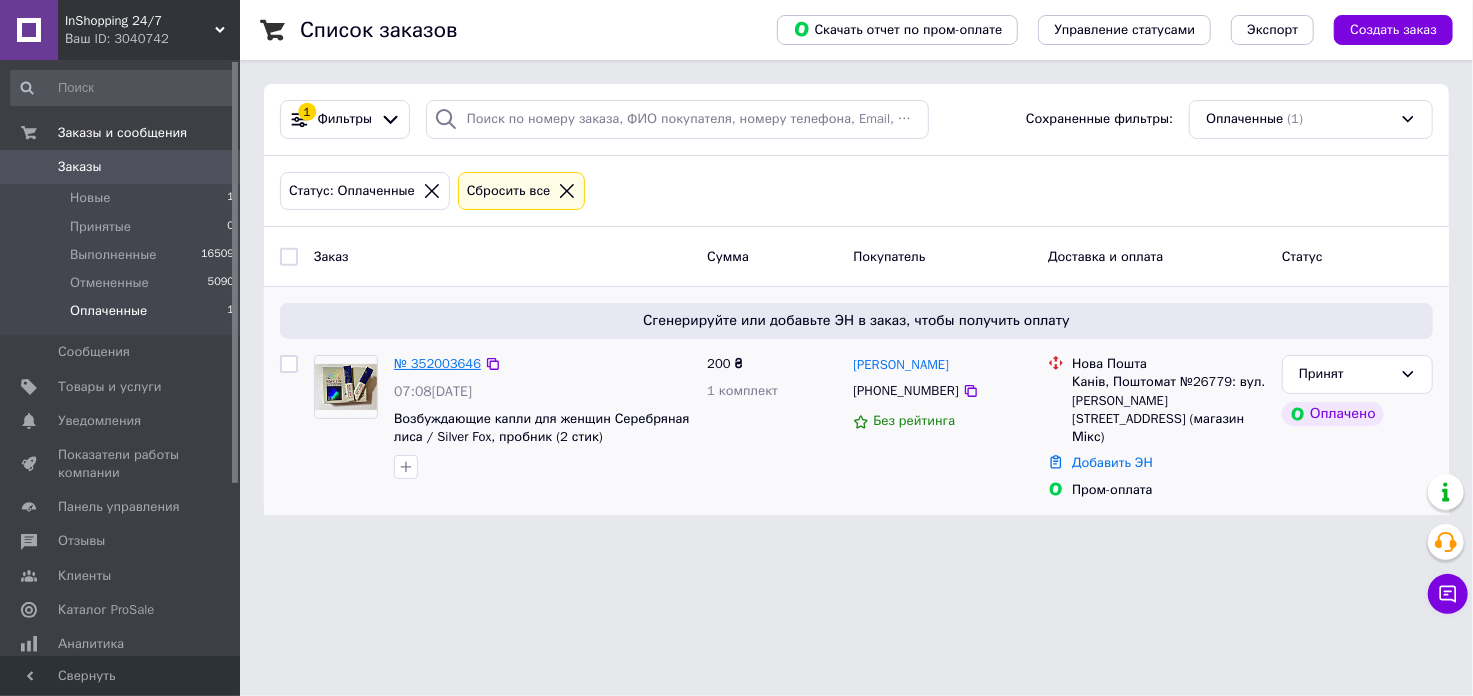 click on "№ 352003646" at bounding box center (437, 363) 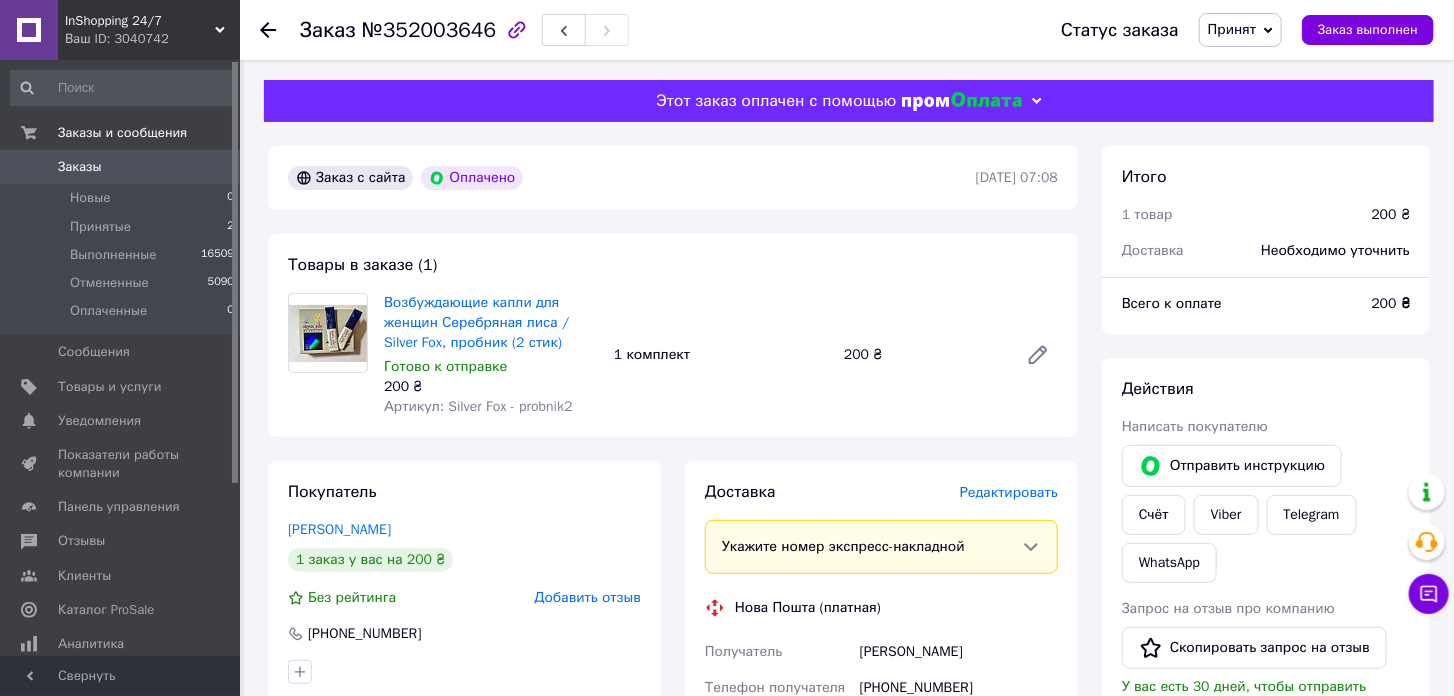 scroll, scrollTop: 111, scrollLeft: 0, axis: vertical 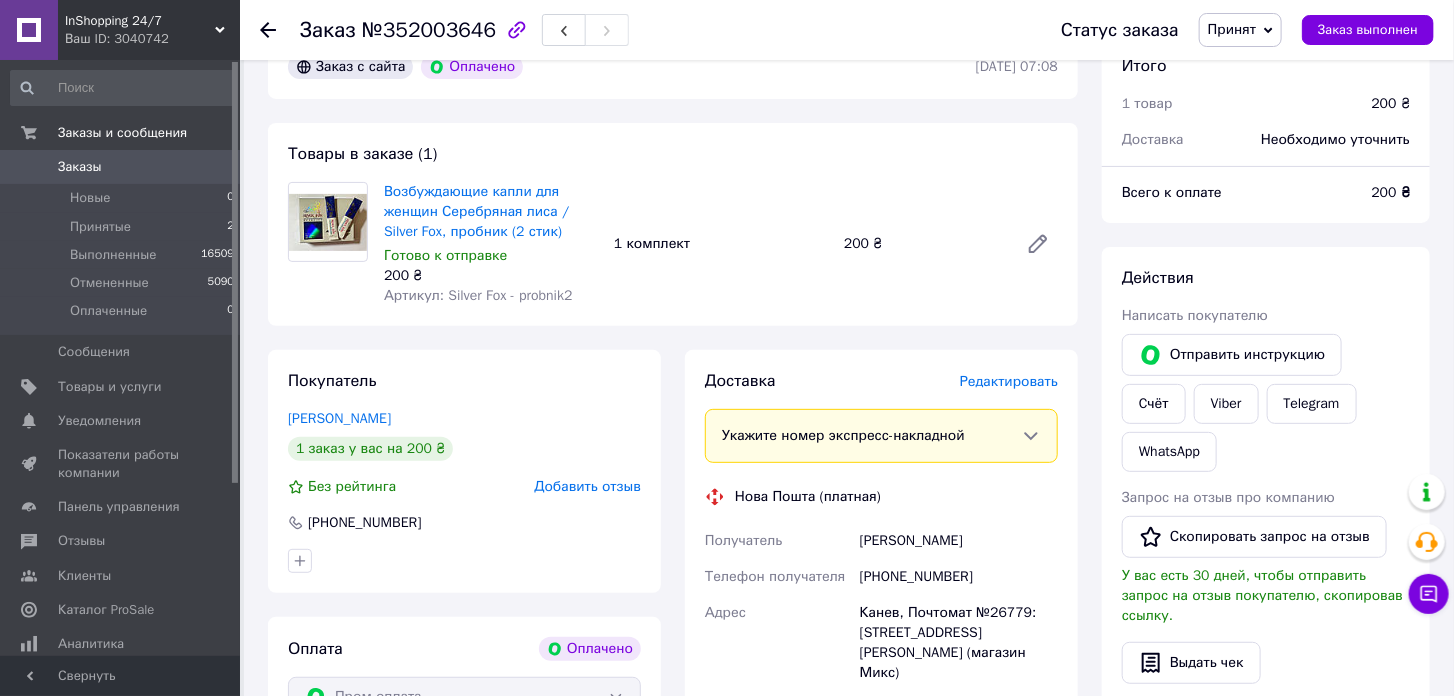 click on "Канев, Почтомат №26779: ул. Степанова, 25 (магазин Микс)" at bounding box center (959, 643) 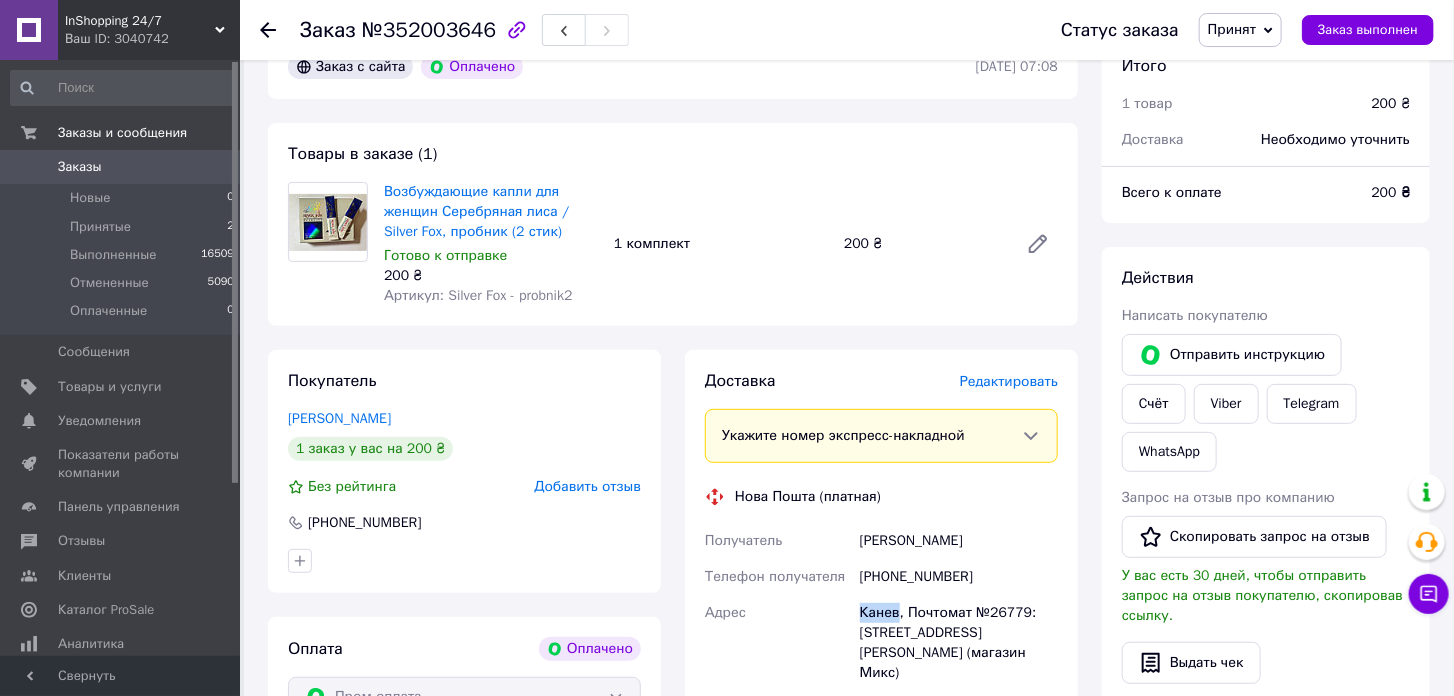 click on "Канев, Почтомат №26779: ул. Степанова, 25 (магазин Микс)" at bounding box center (959, 643) 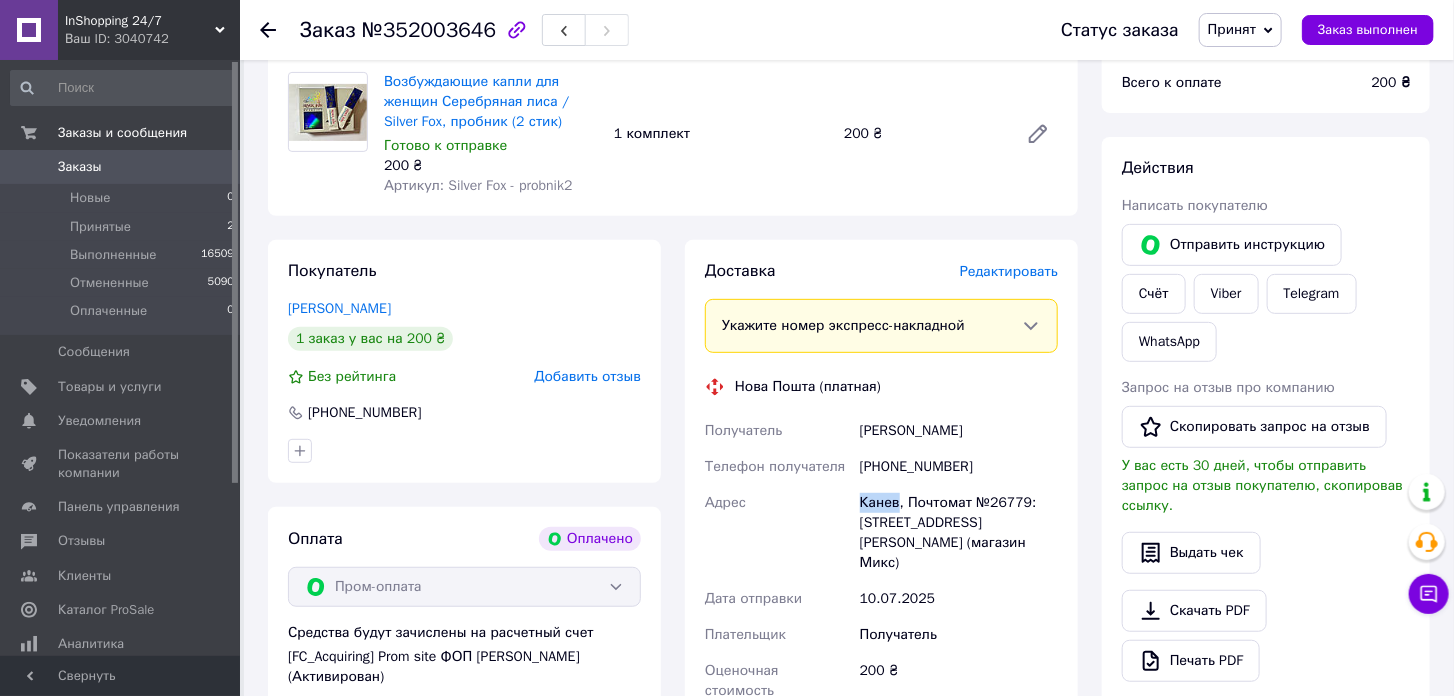 scroll, scrollTop: 222, scrollLeft: 0, axis: vertical 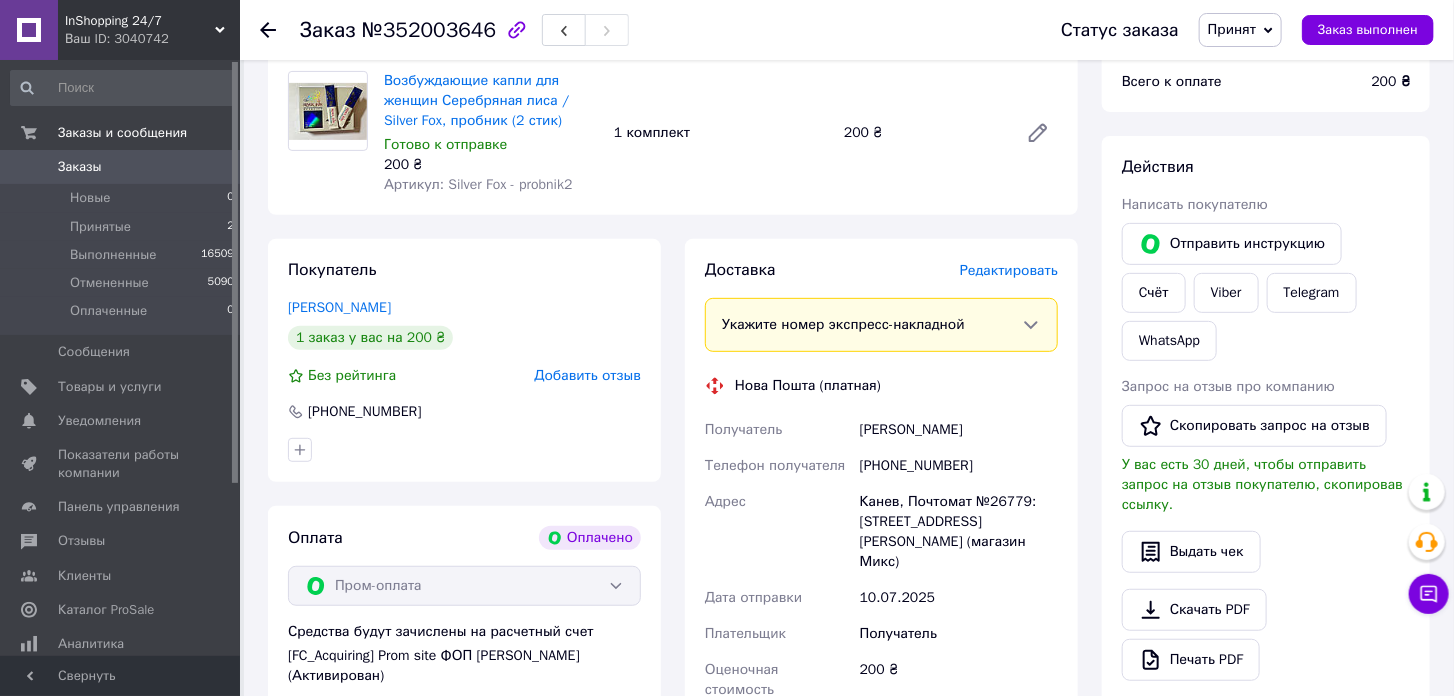 click on "+380675892810" at bounding box center (959, 466) 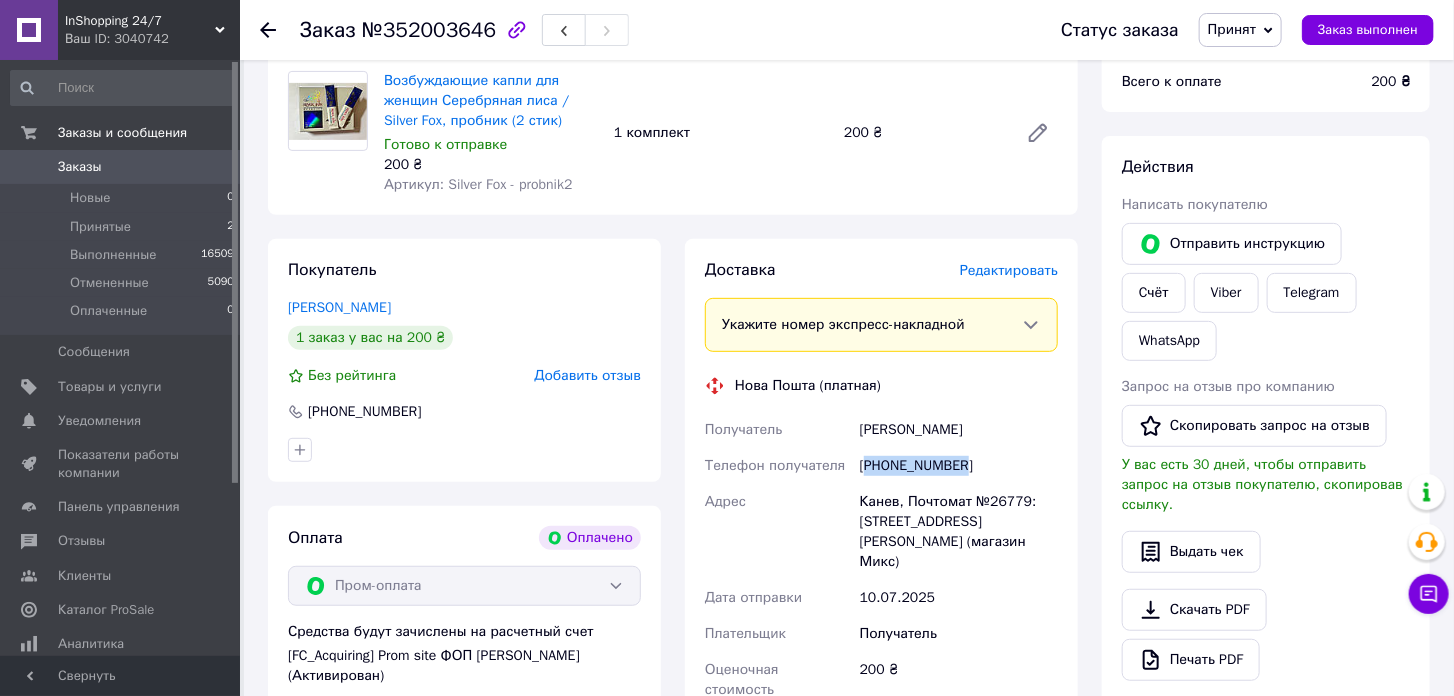 click on "+380675892810" at bounding box center [959, 466] 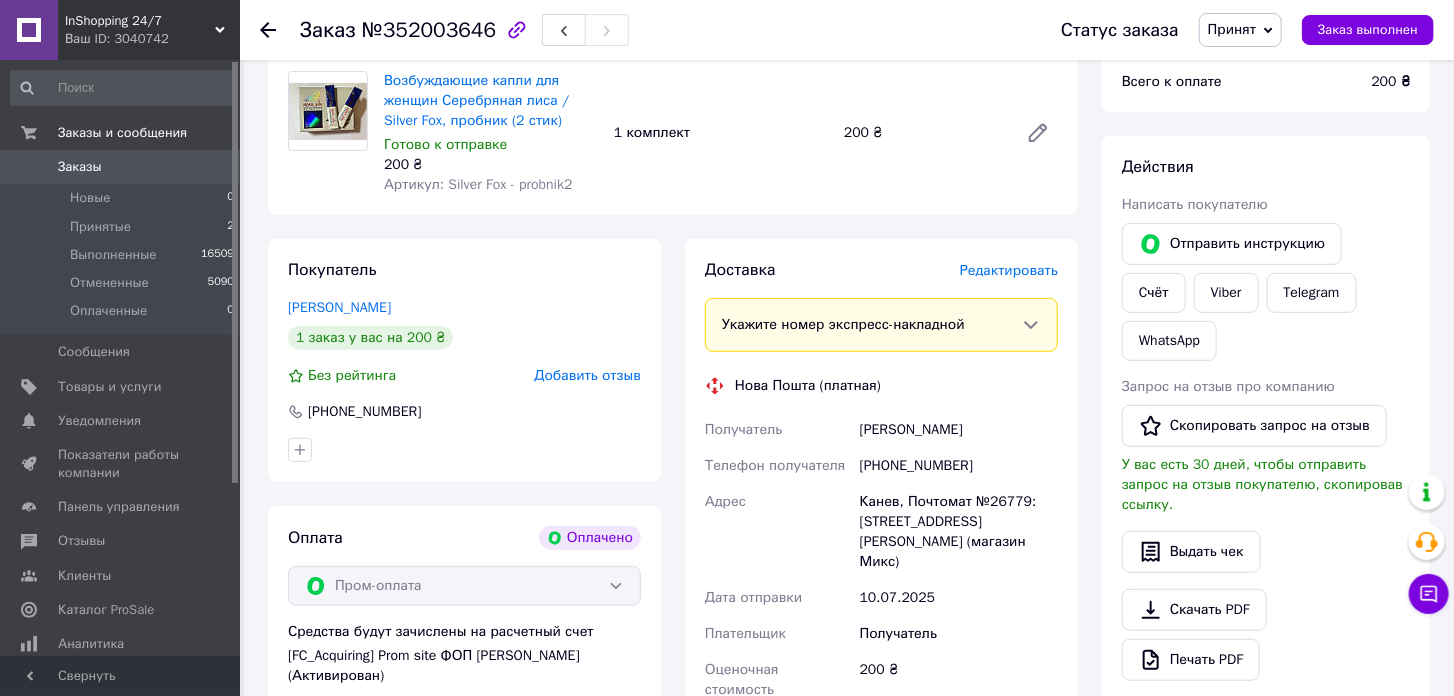 click on "Ткалич Иван" at bounding box center (959, 430) 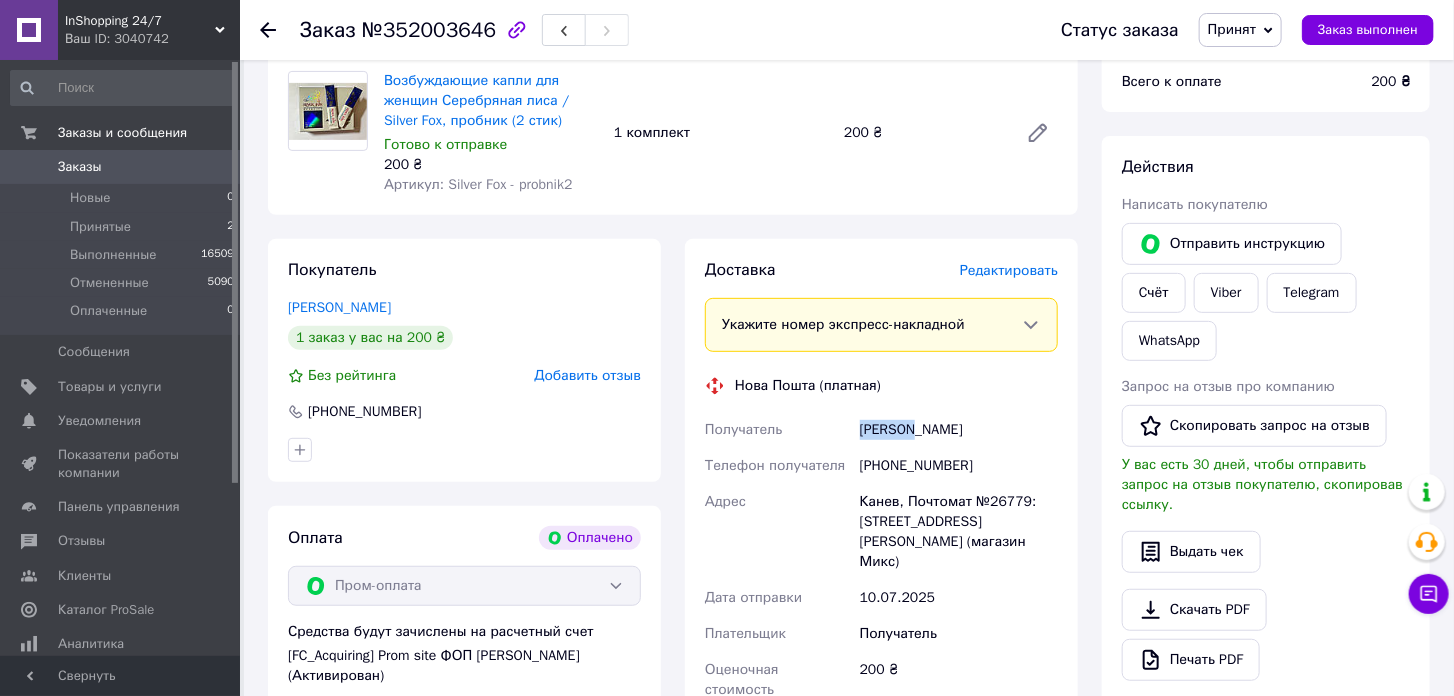 click on "Ткалич Иван" at bounding box center (959, 430) 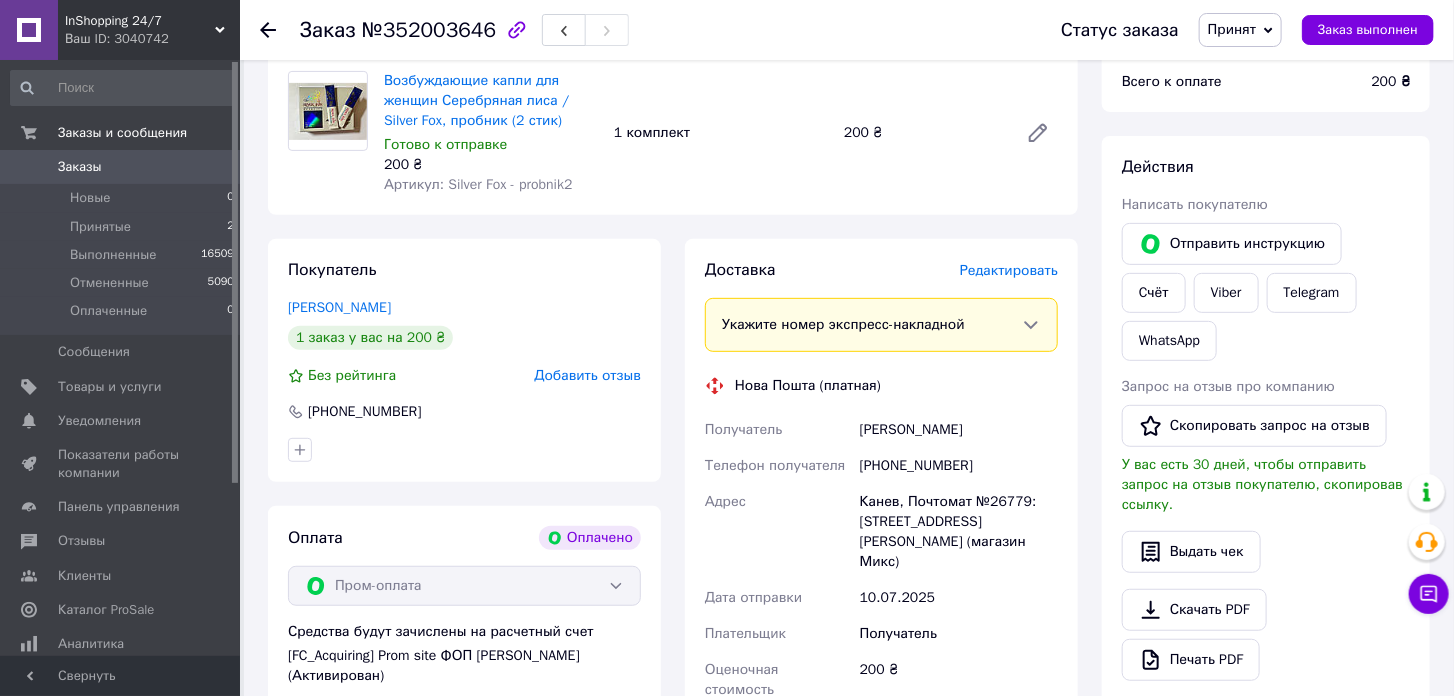 click on "Ткалич Иван" at bounding box center (959, 430) 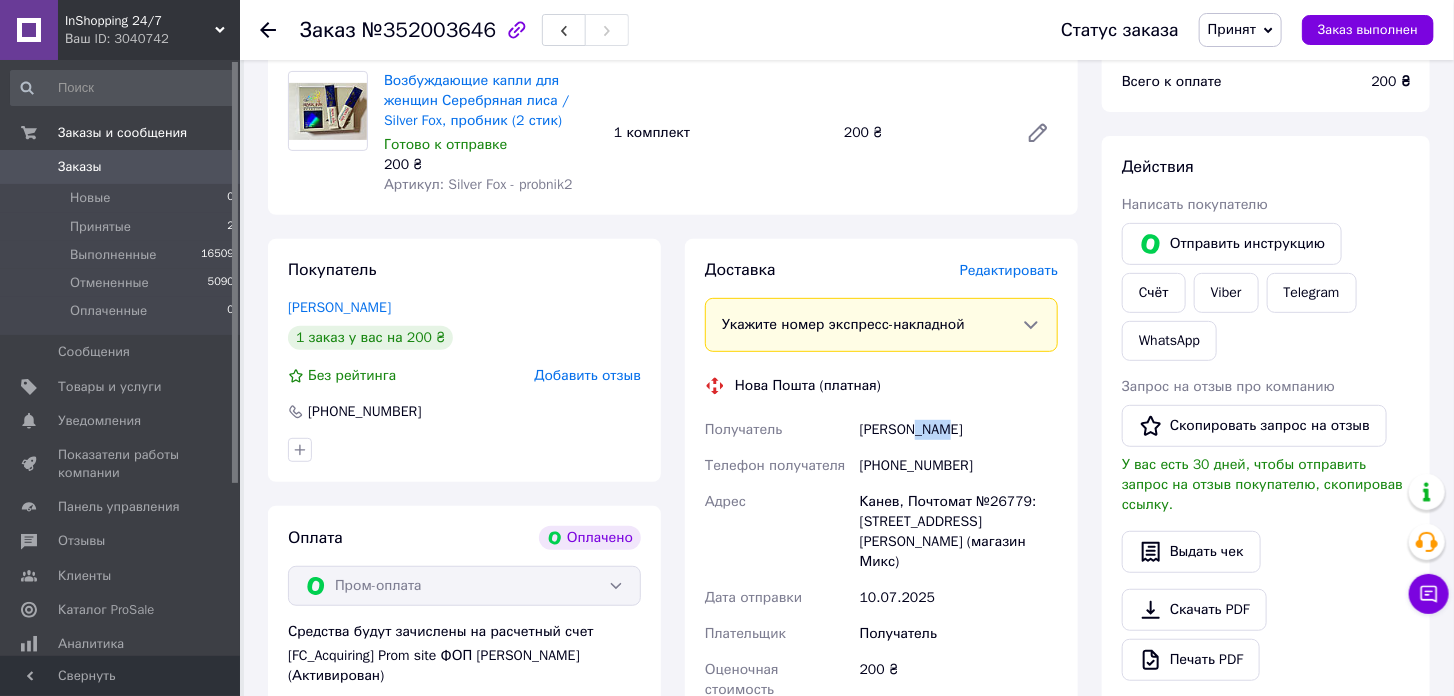 click on "Ткалич Иван" at bounding box center (959, 430) 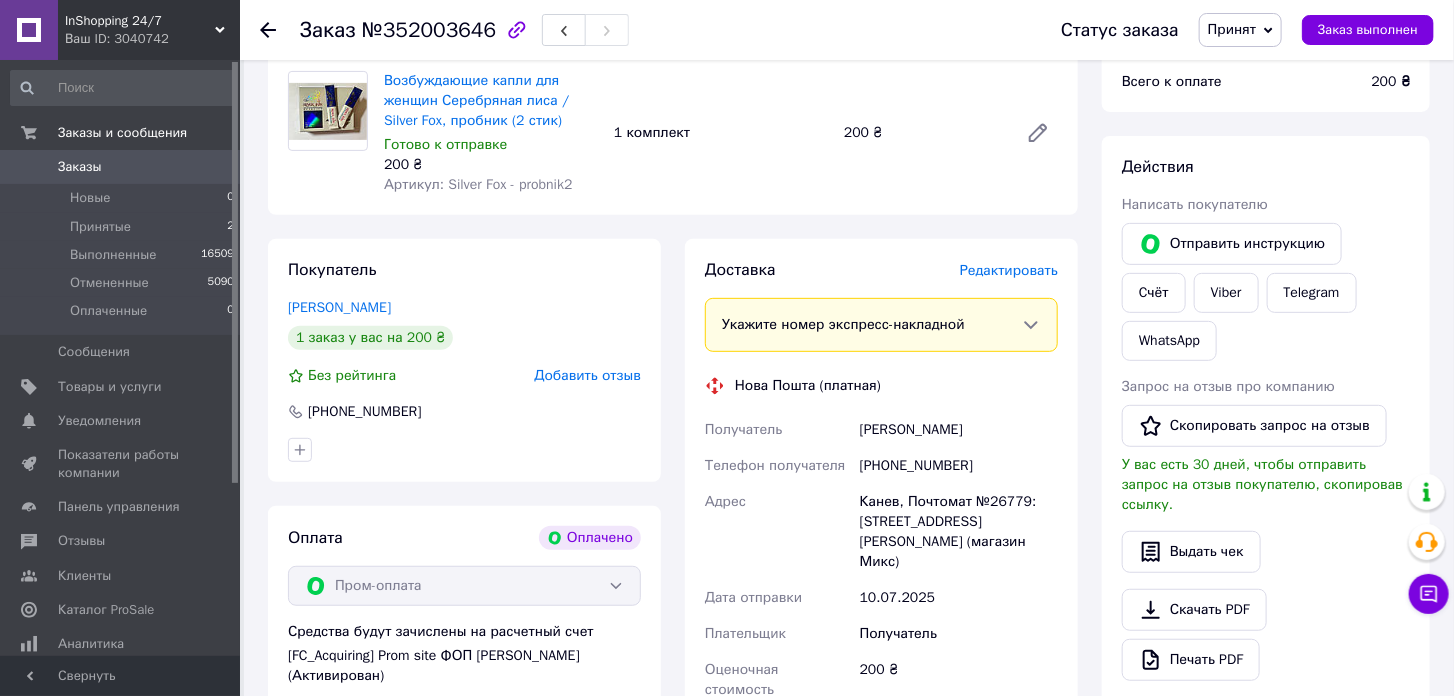 click on "Канев, Почтомат №26779: ул. Степанова, 25 (магазин Микс)" at bounding box center (959, 532) 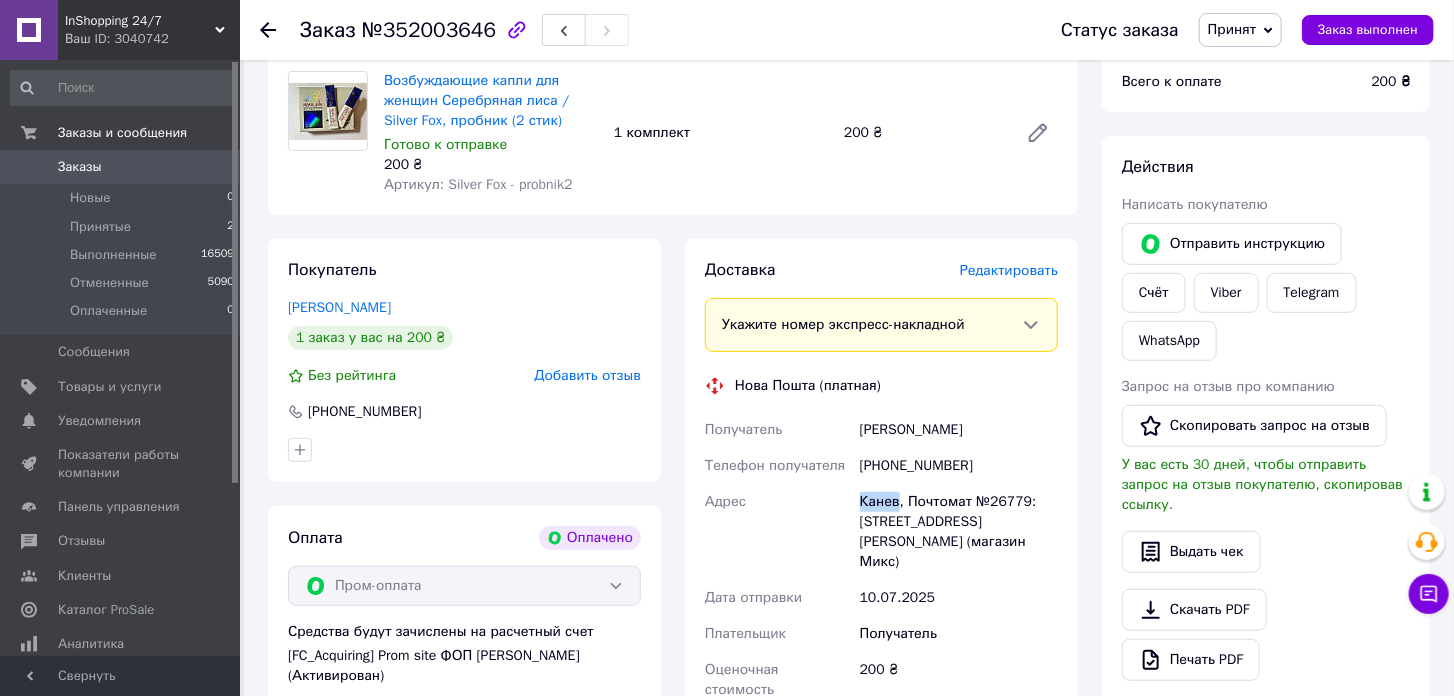 click on "Канев, Почтомат №26779: ул. Степанова, 25 (магазин Микс)" at bounding box center [959, 532] 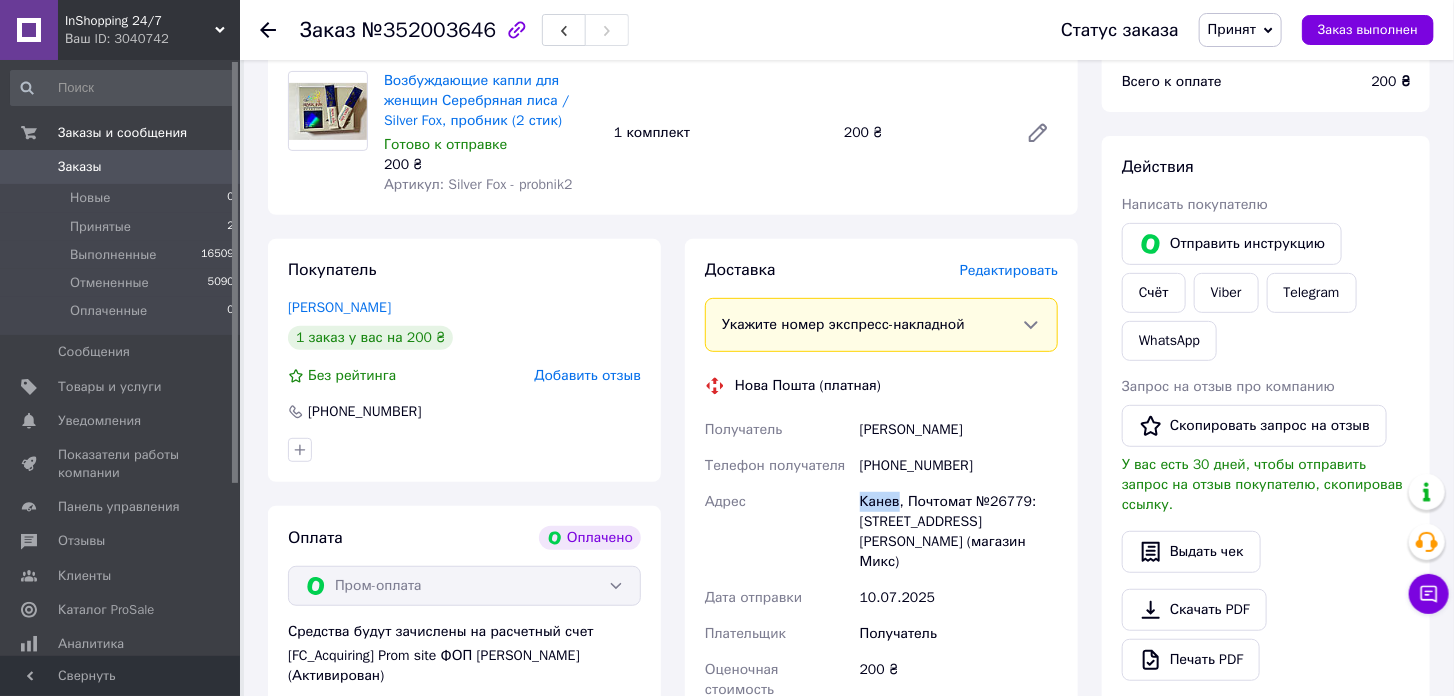 copy on "Канев" 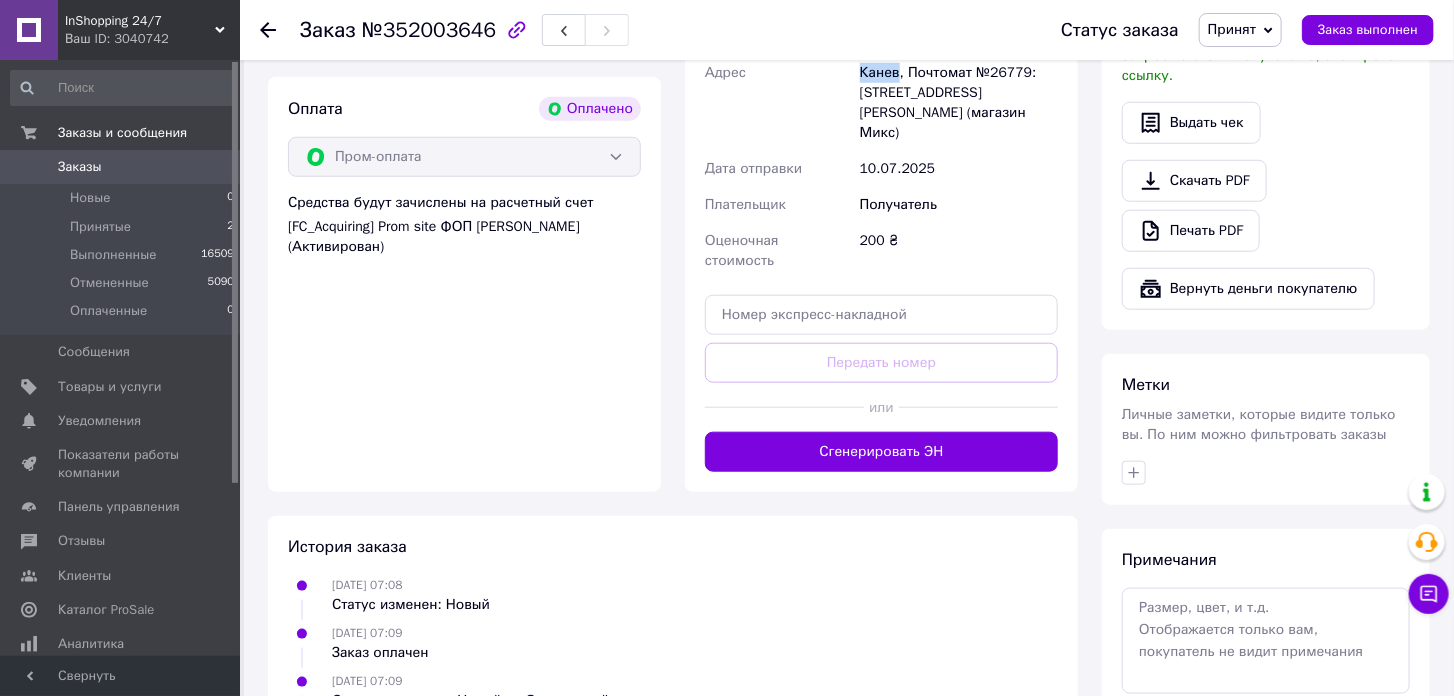 scroll, scrollTop: 666, scrollLeft: 0, axis: vertical 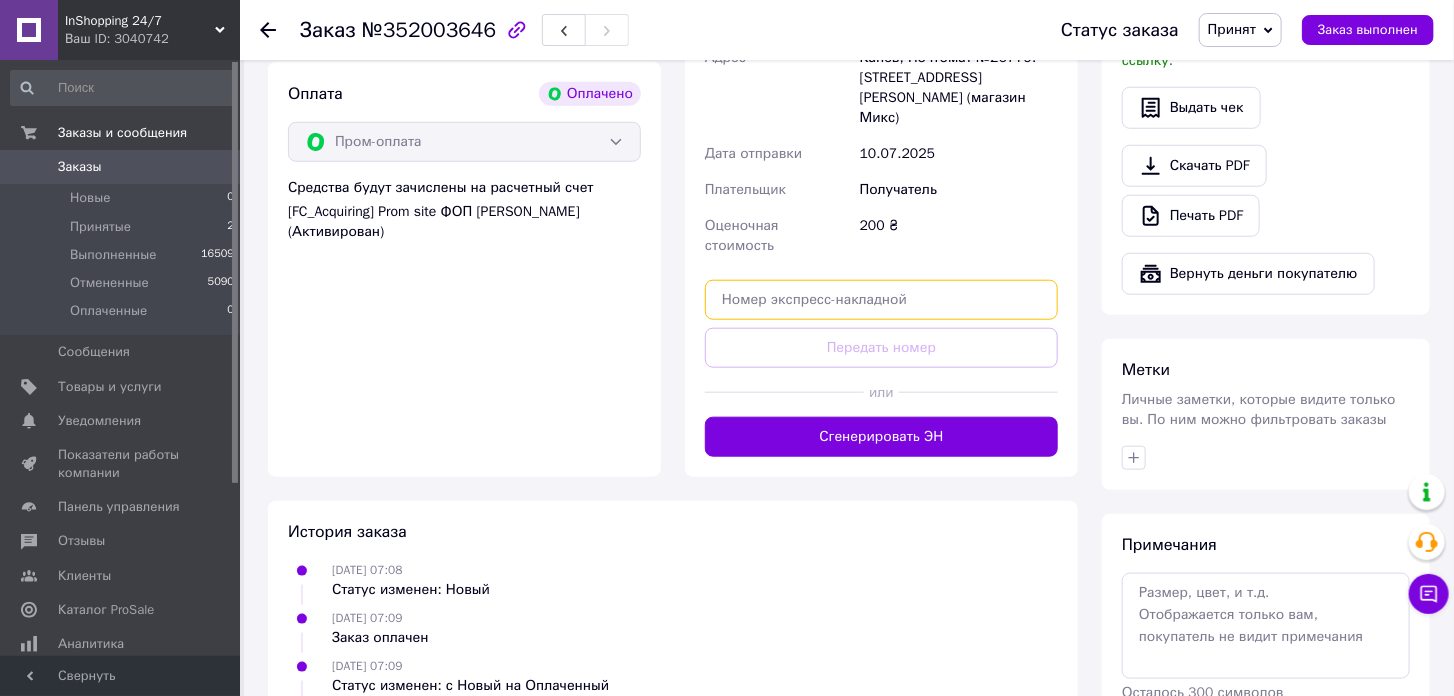 click at bounding box center [881, 300] 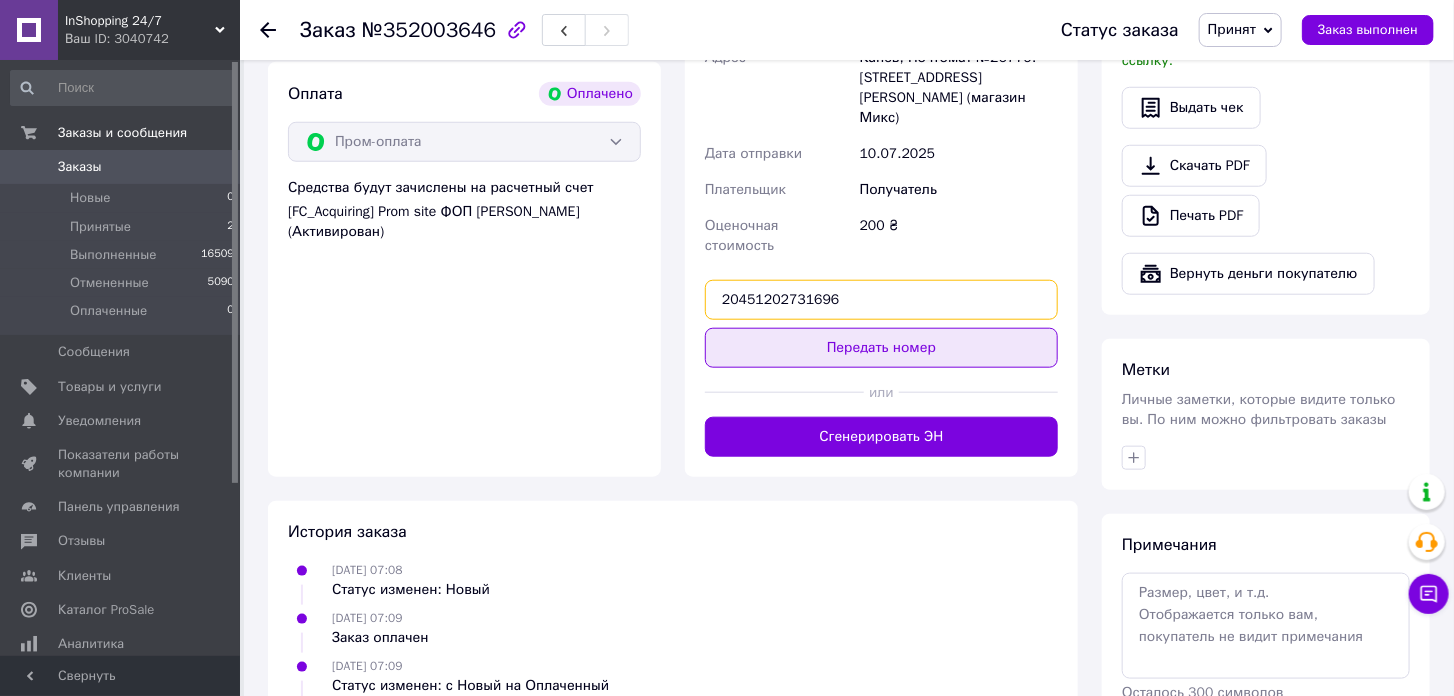 type on "20451202731696" 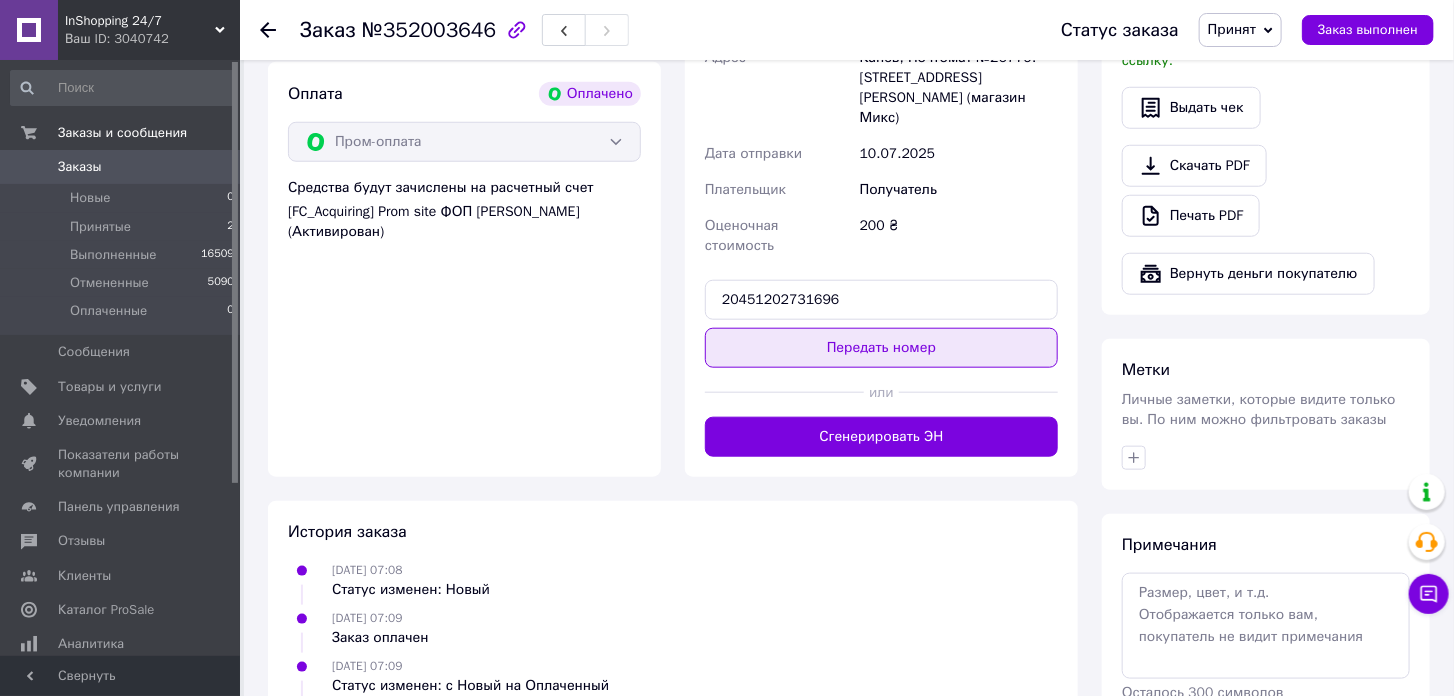click on "Передать номер" at bounding box center [881, 348] 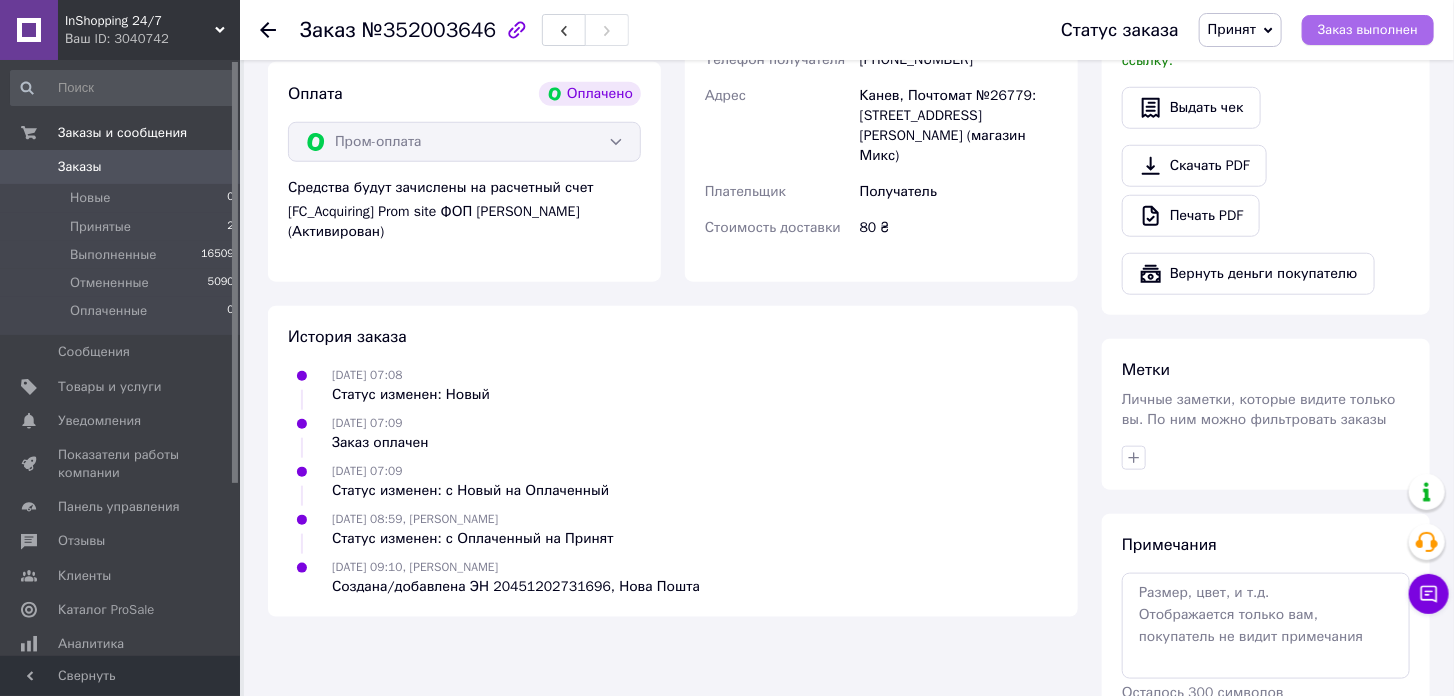 click on "Заказ выполнен" at bounding box center [1368, 30] 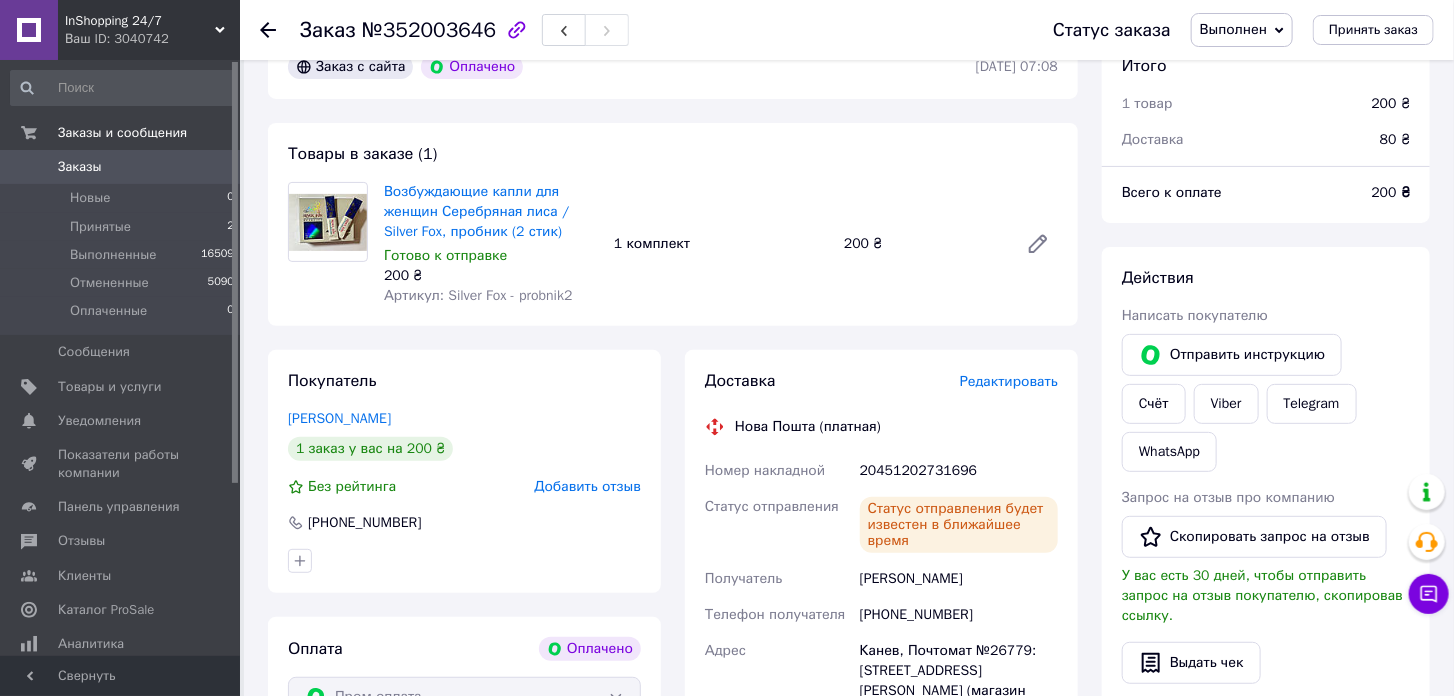 scroll, scrollTop: 0, scrollLeft: 0, axis: both 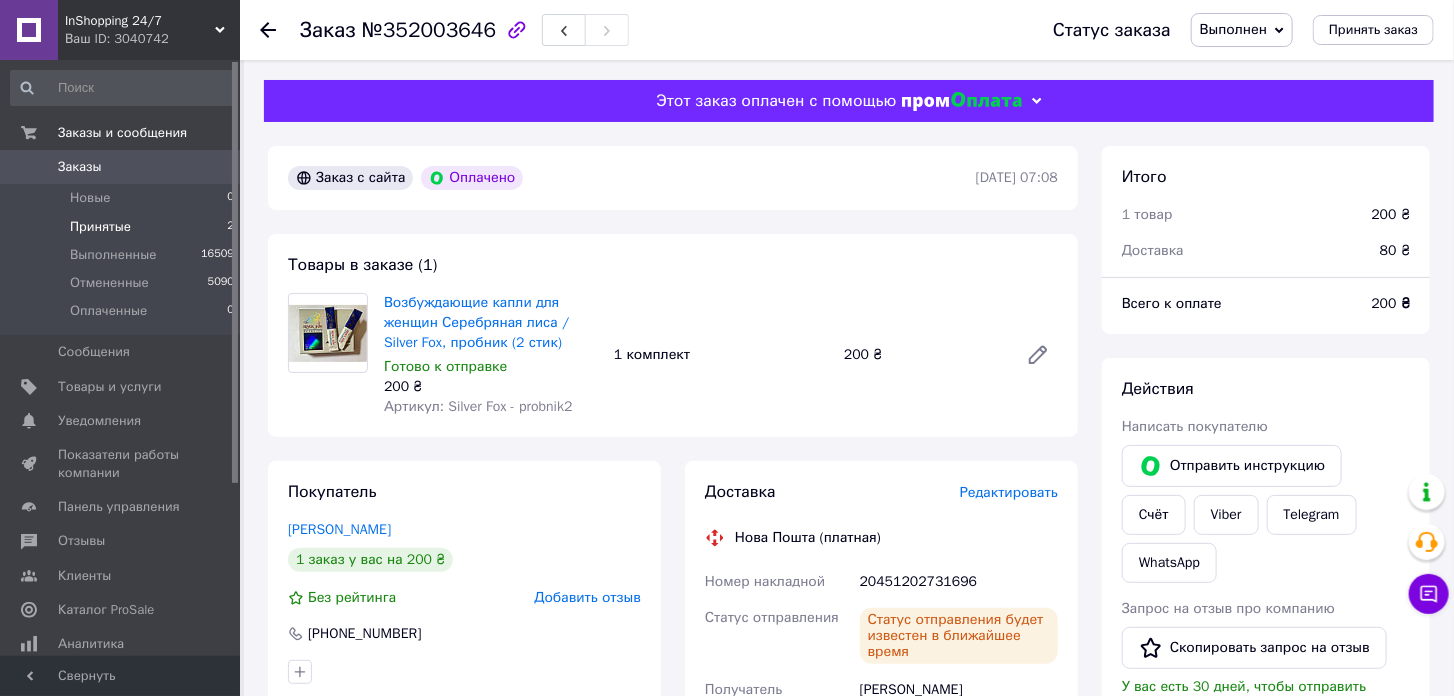 click on "Принятые" at bounding box center (100, 227) 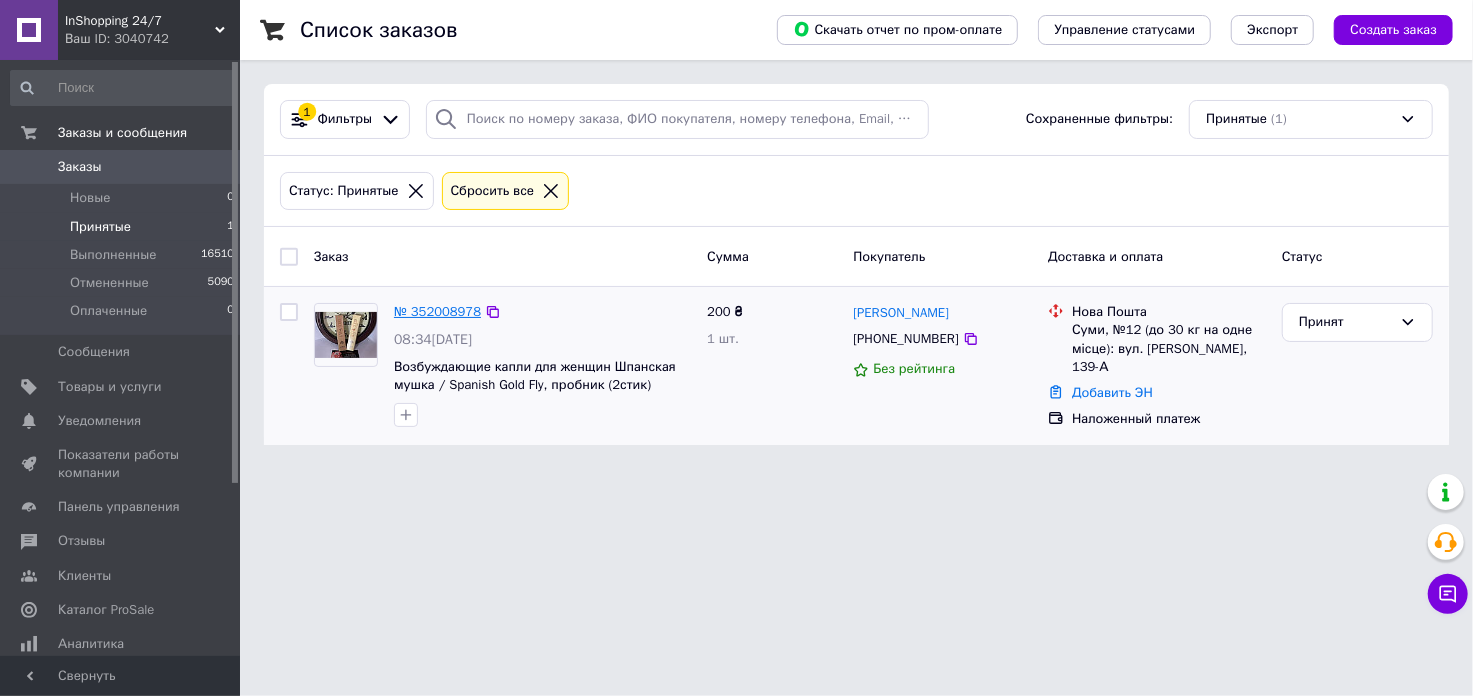 click on "№ 352008978" at bounding box center (437, 311) 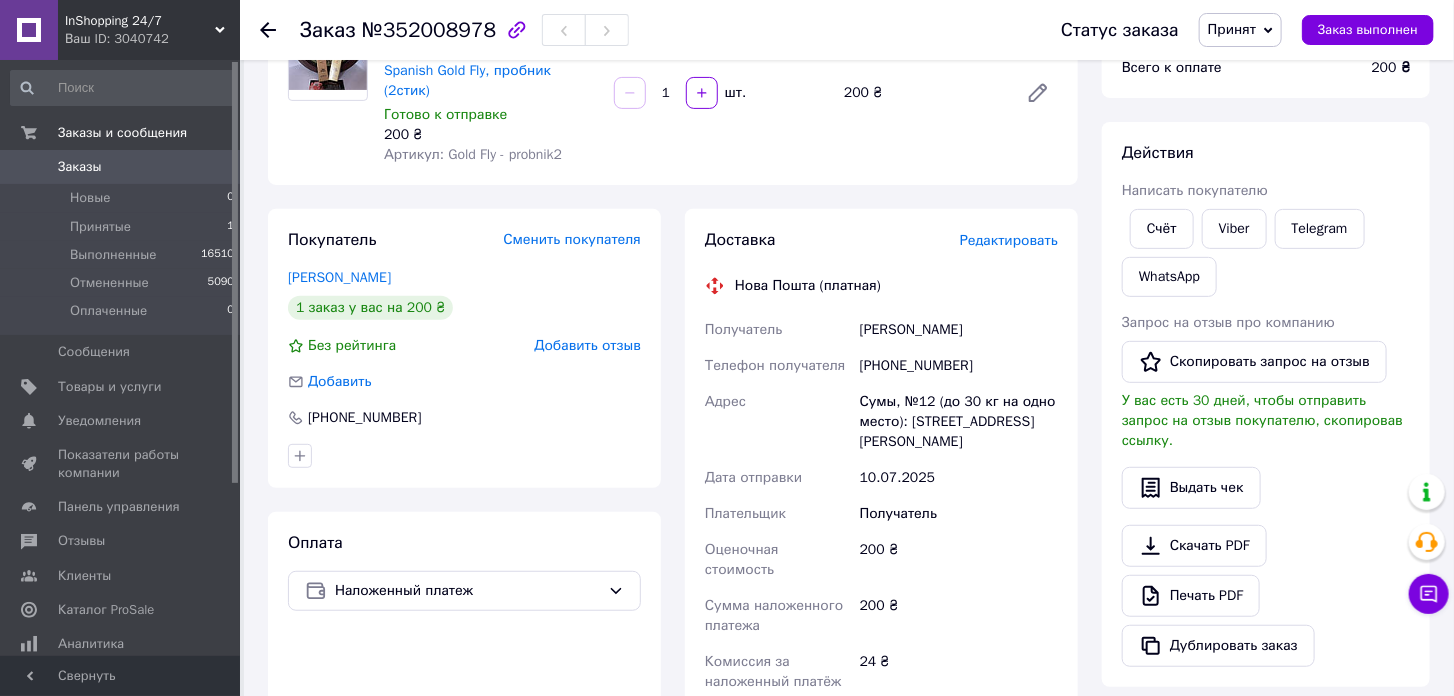 scroll, scrollTop: 222, scrollLeft: 0, axis: vertical 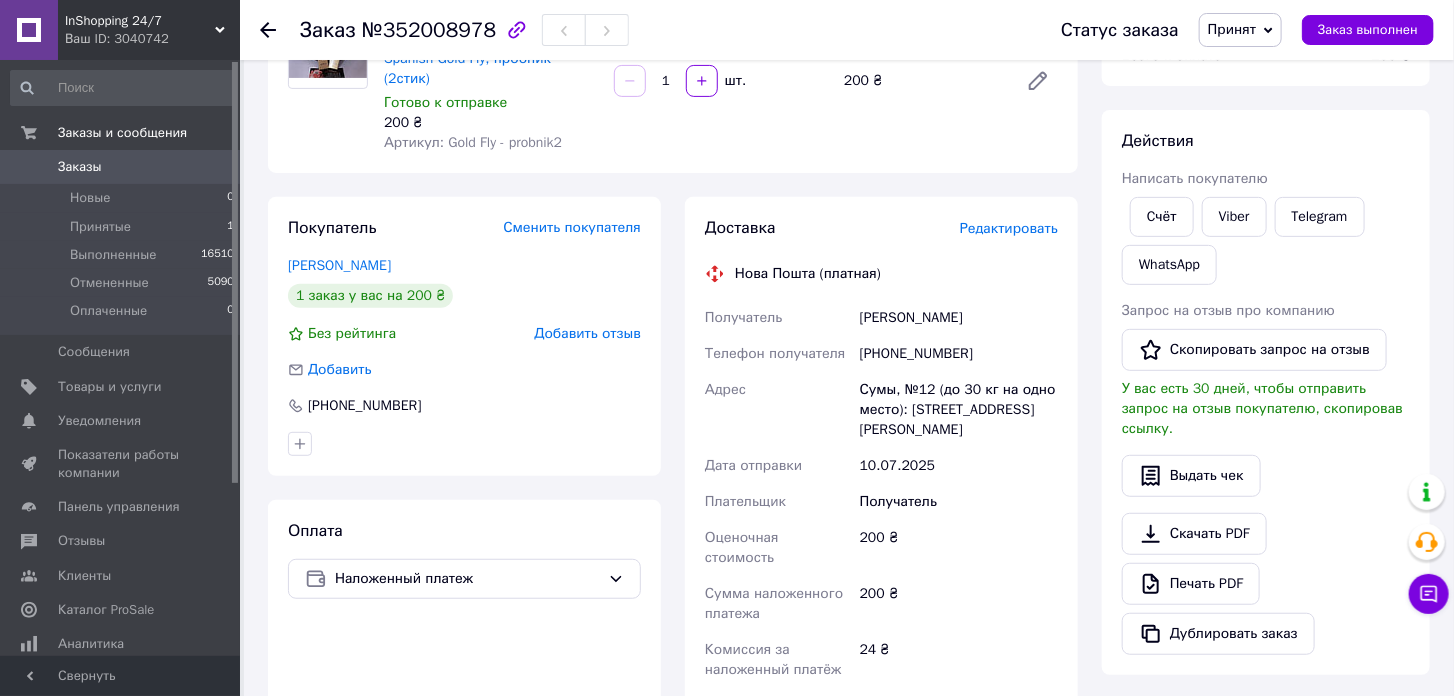 click on "+380689469576" at bounding box center [959, 354] 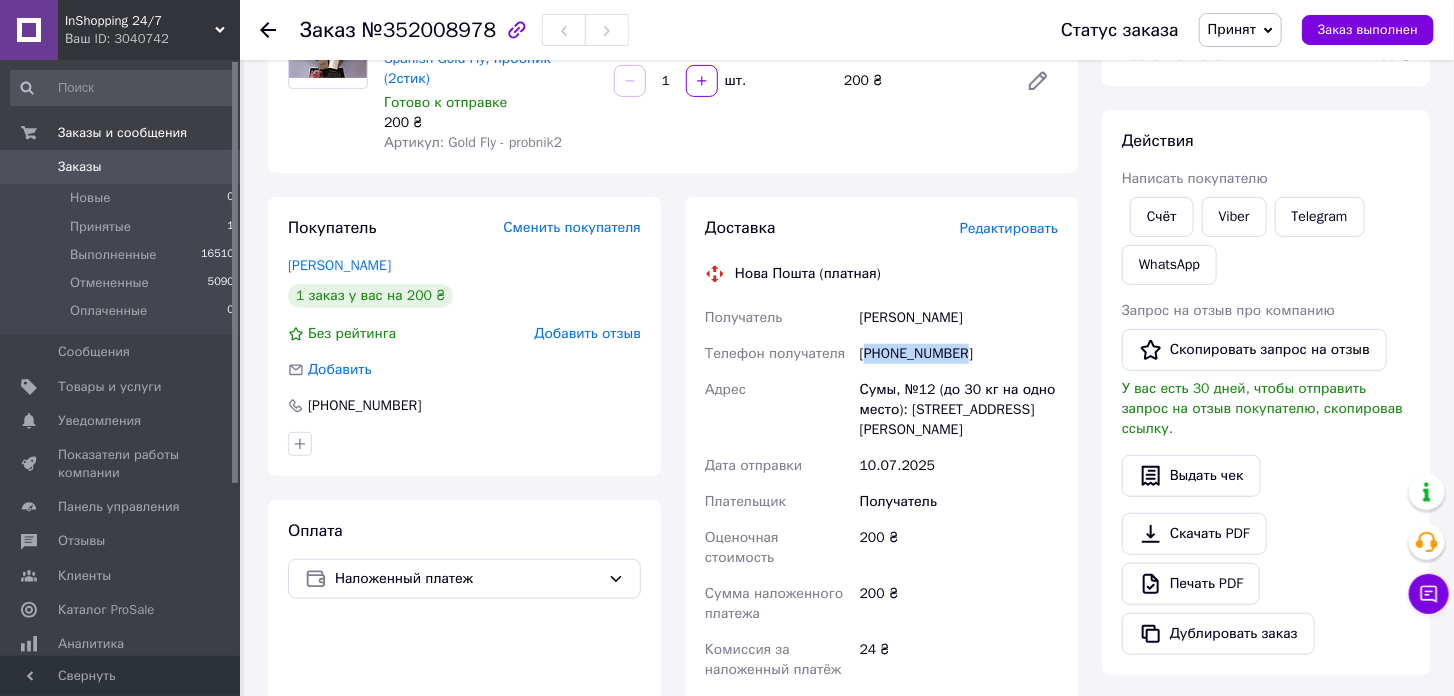 click on "+380689469576" at bounding box center [959, 354] 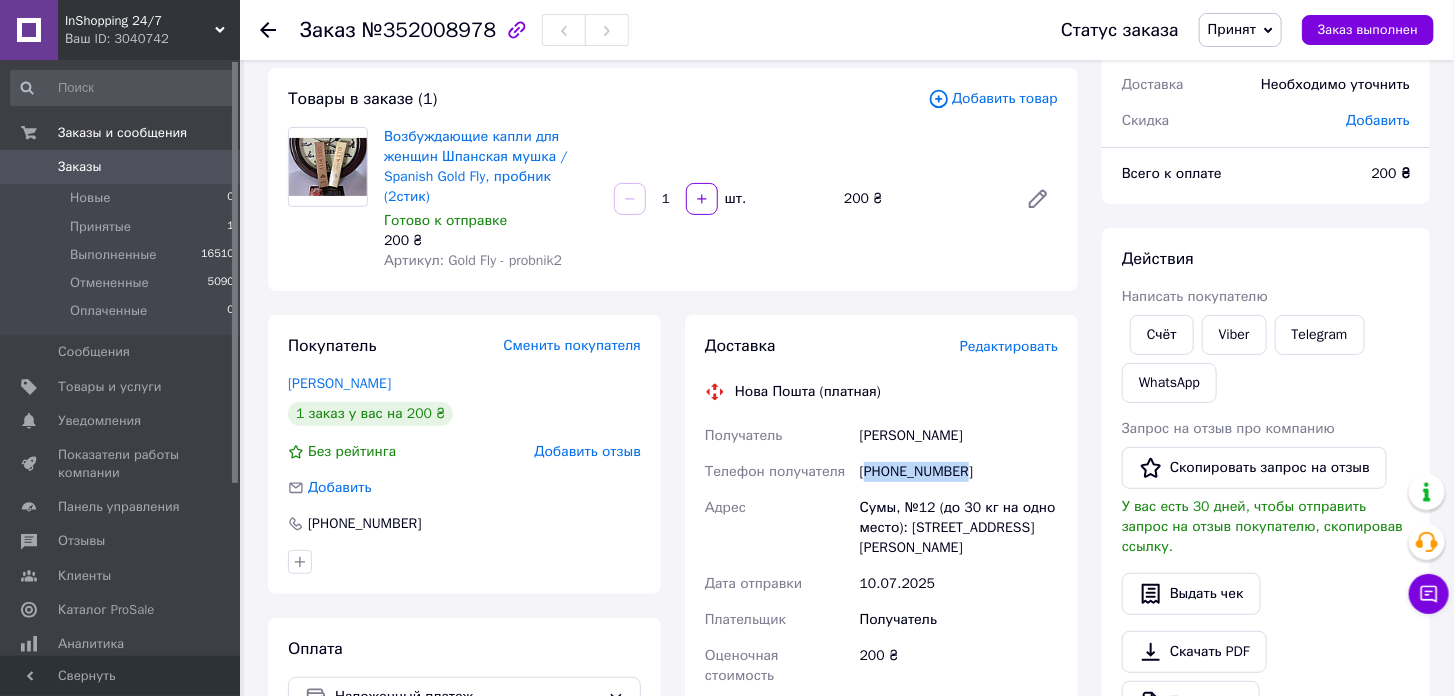 scroll, scrollTop: 0, scrollLeft: 0, axis: both 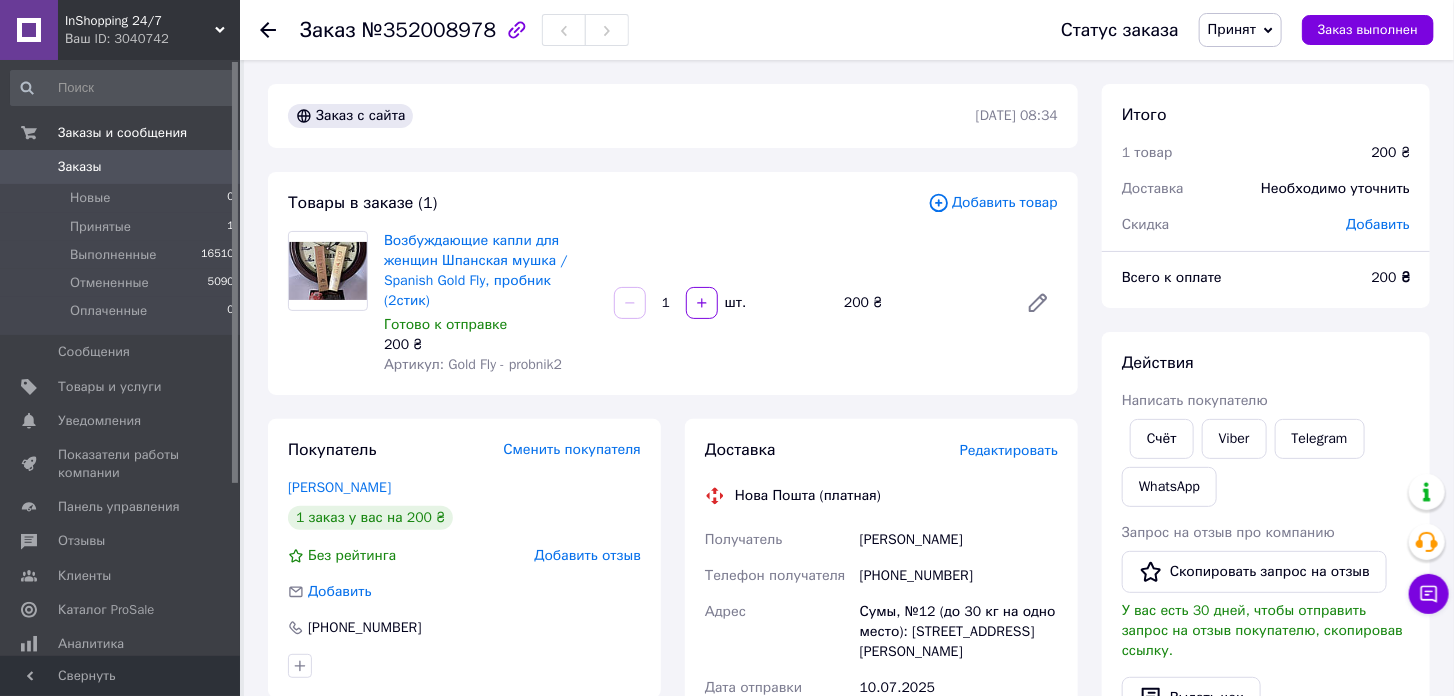 click on "Павлюк Сергій" at bounding box center [959, 540] 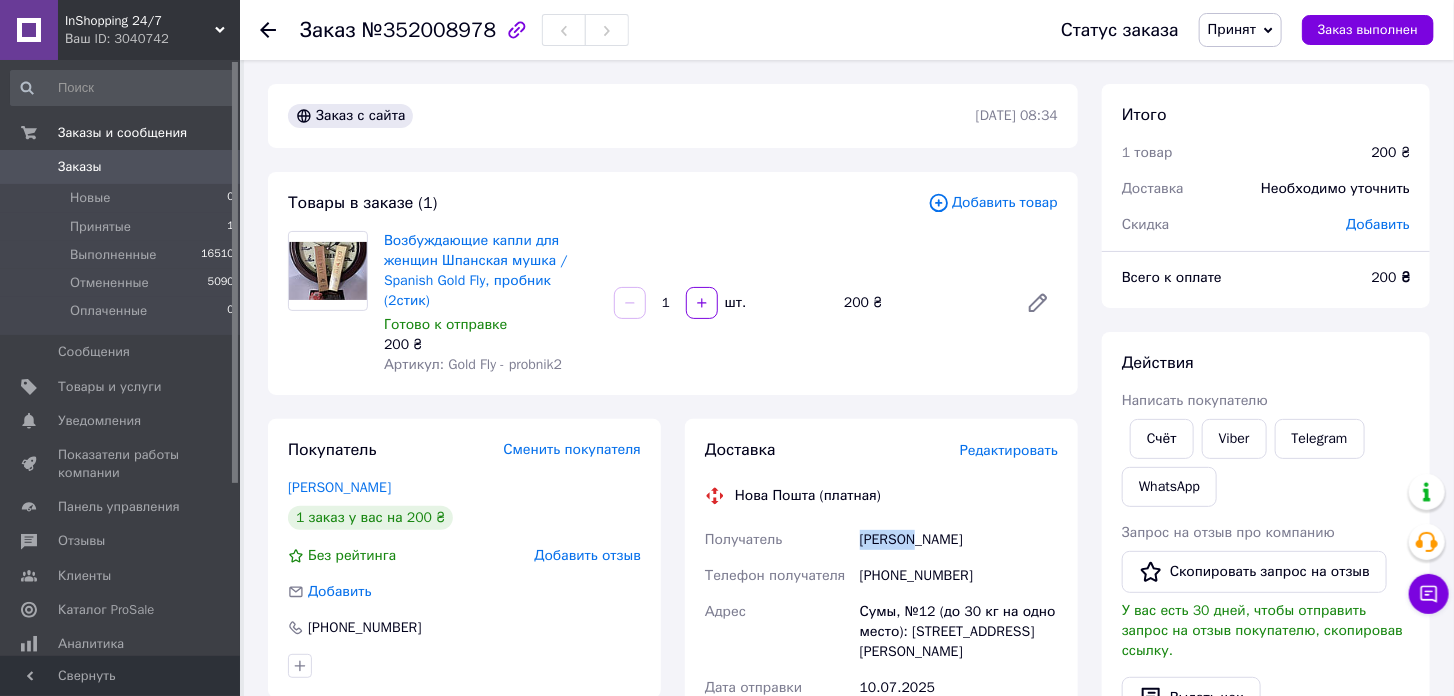 click on "Павлюк Сергій" at bounding box center [959, 540] 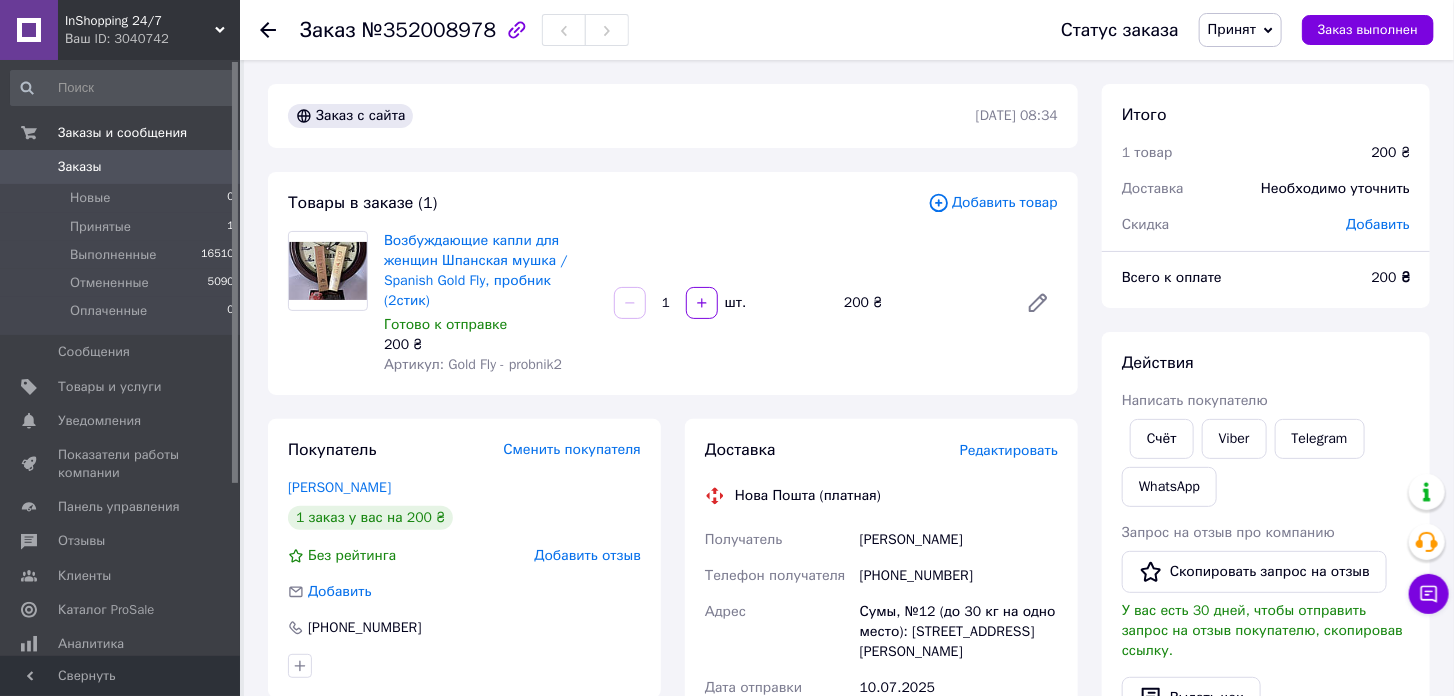 click on "Павлюк Сергій" at bounding box center (959, 540) 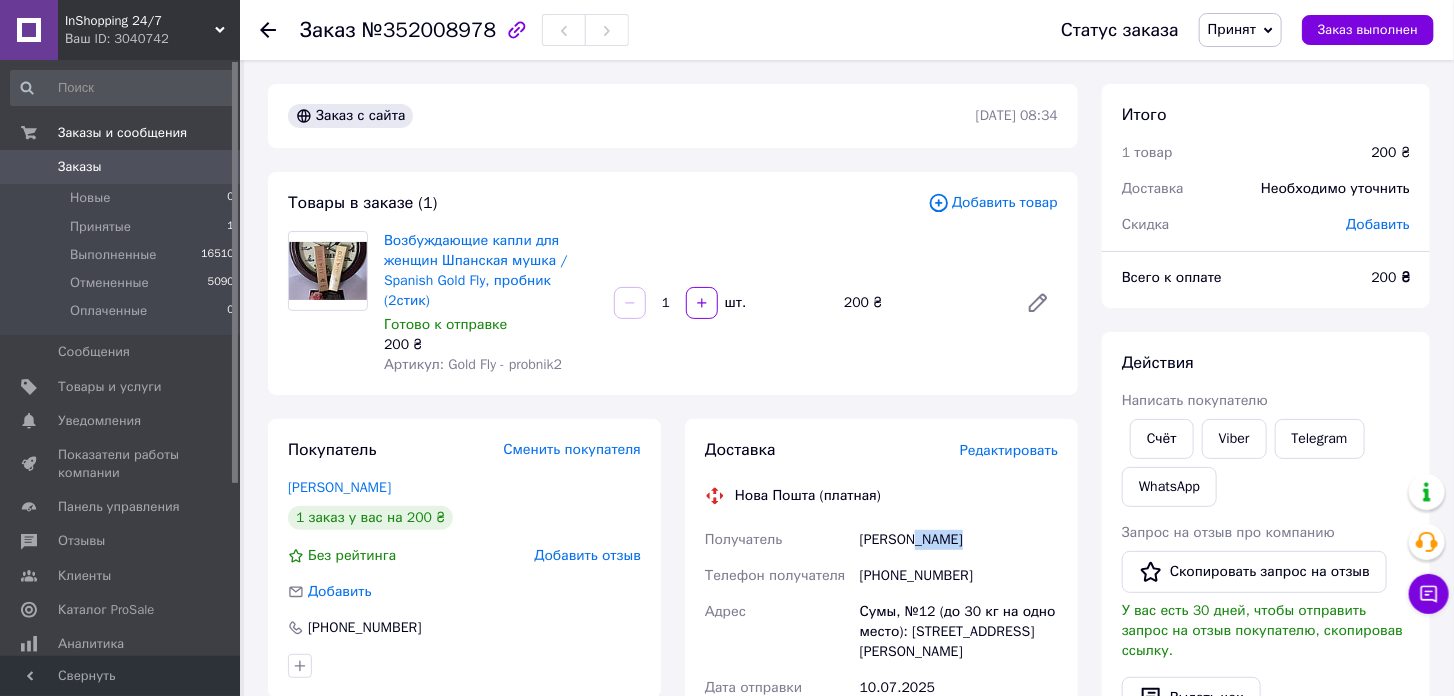 click on "Павлюк Сергій" at bounding box center [959, 540] 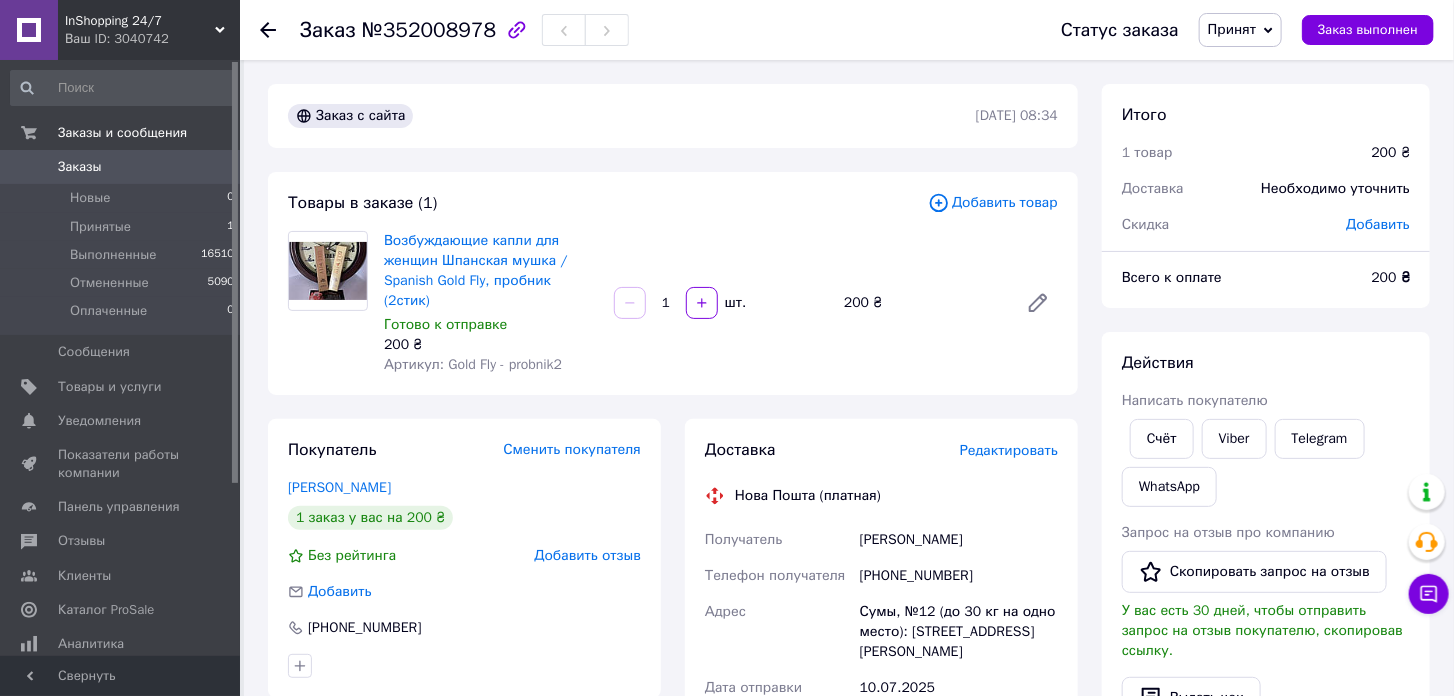 click on "Сумы, №12 (до 30 кг на одно место): ул. Кондратьева Герасима, 139-А" at bounding box center [959, 632] 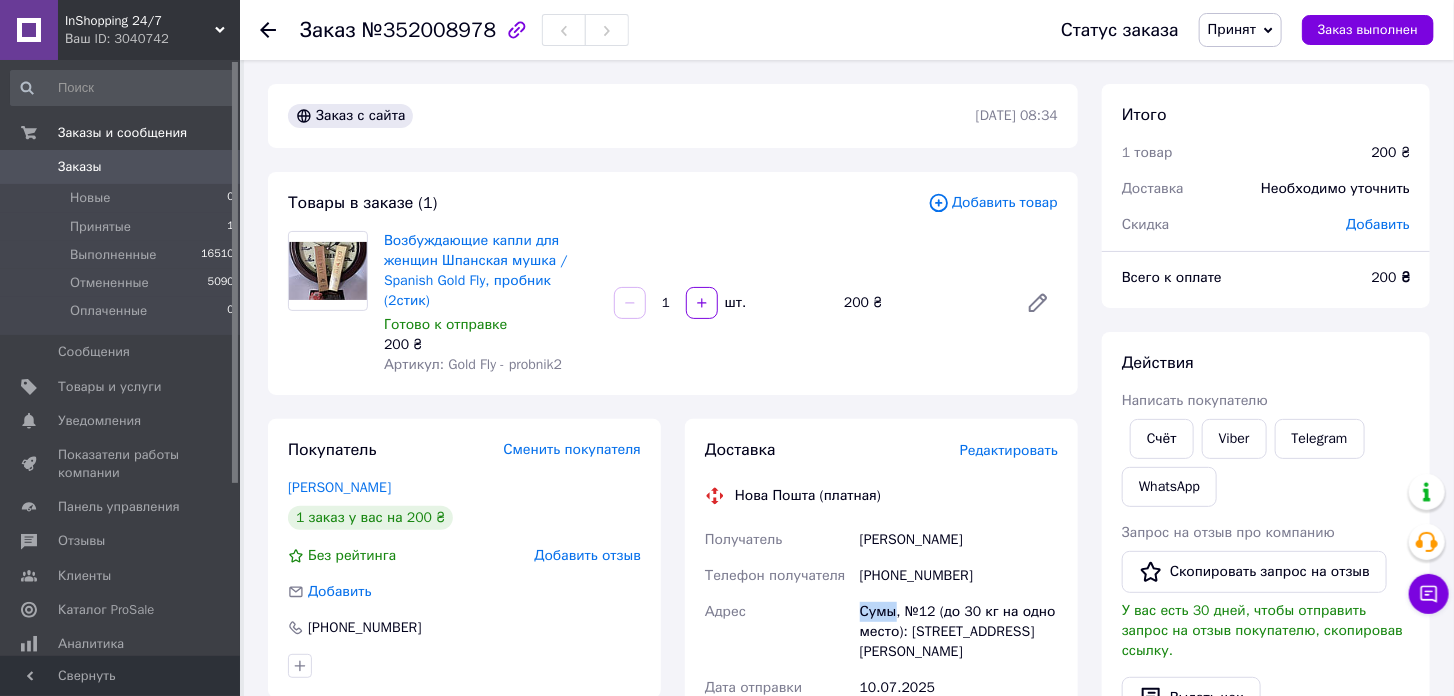 click on "Сумы, №12 (до 30 кг на одно место): ул. Кондратьева Герасима, 139-А" at bounding box center [959, 632] 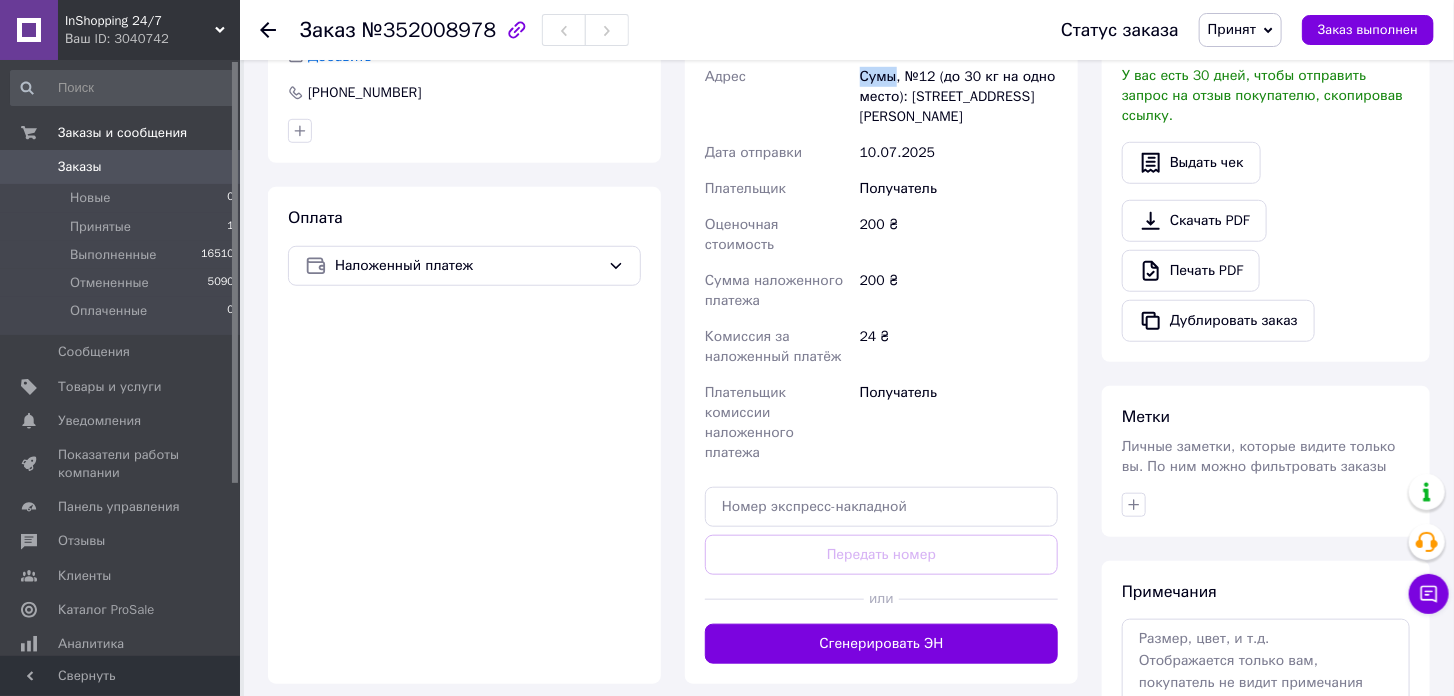 scroll, scrollTop: 555, scrollLeft: 0, axis: vertical 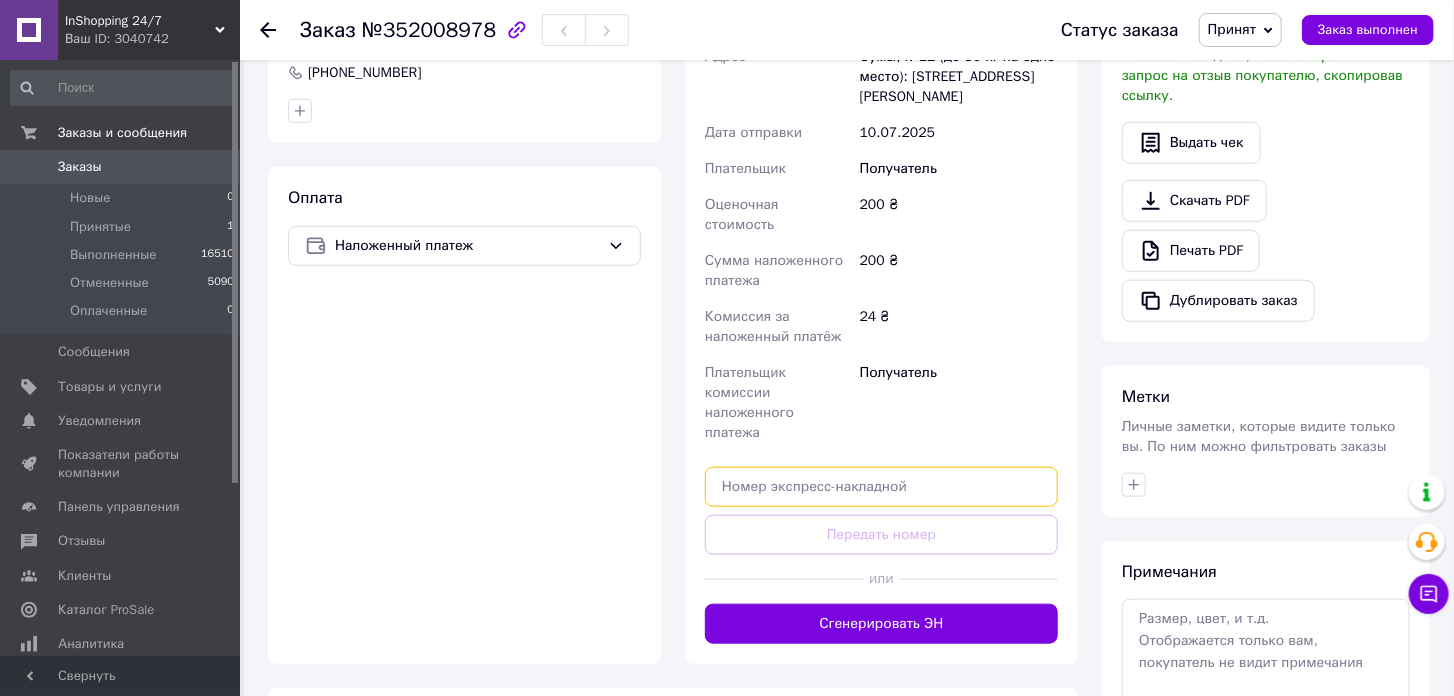 click at bounding box center [881, 487] 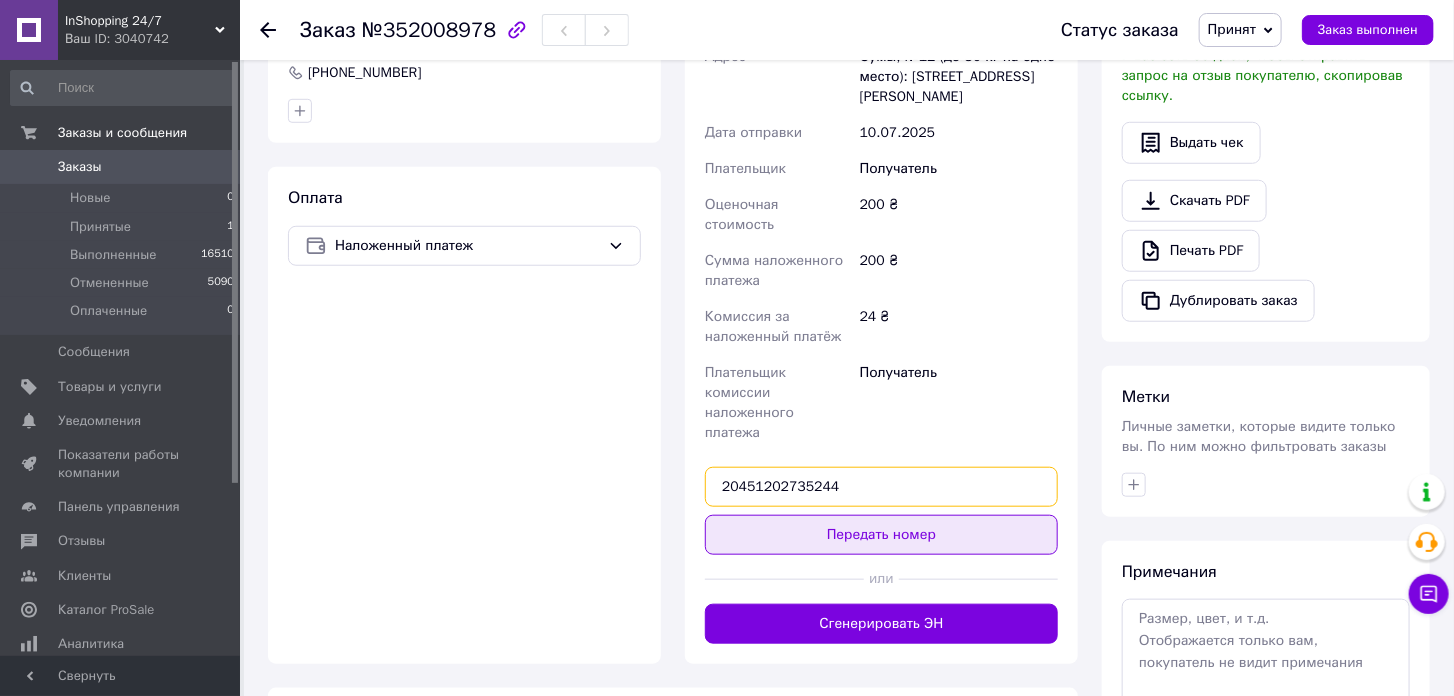 type on "20451202735244" 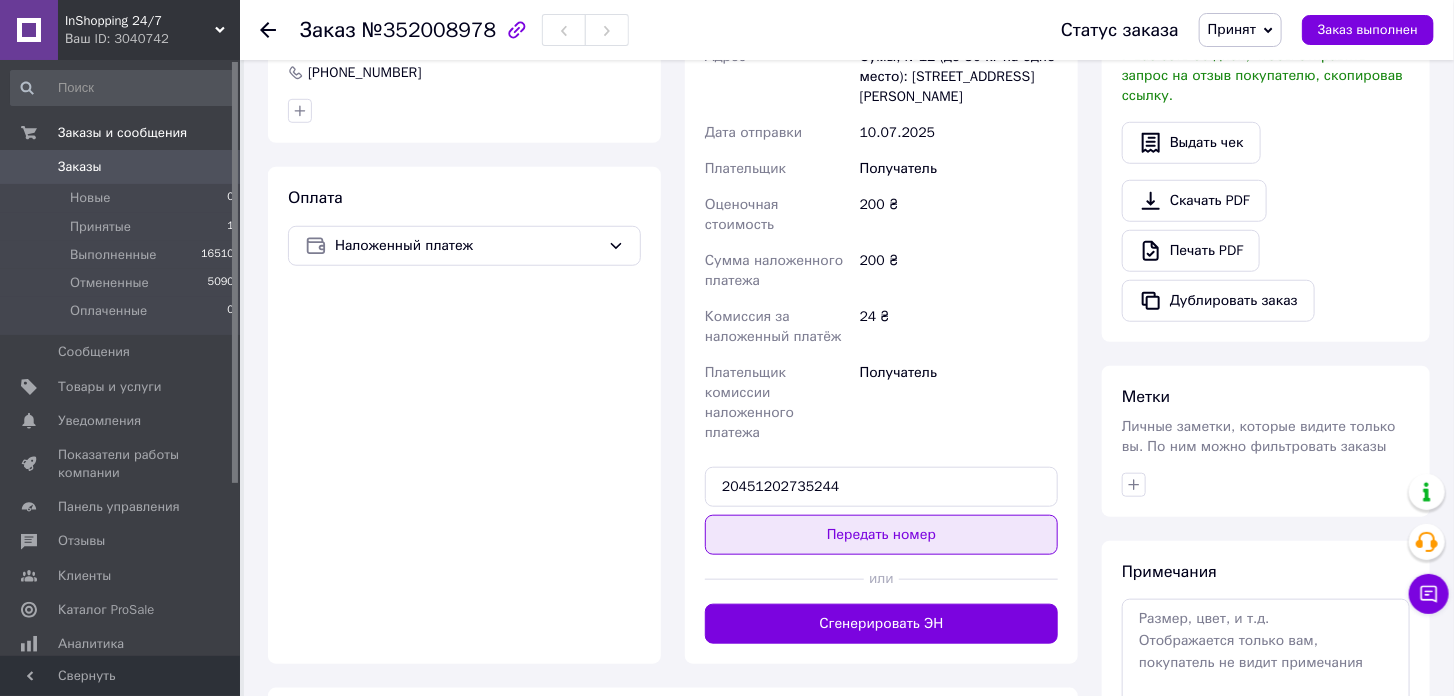 click on "Передать номер" at bounding box center (881, 535) 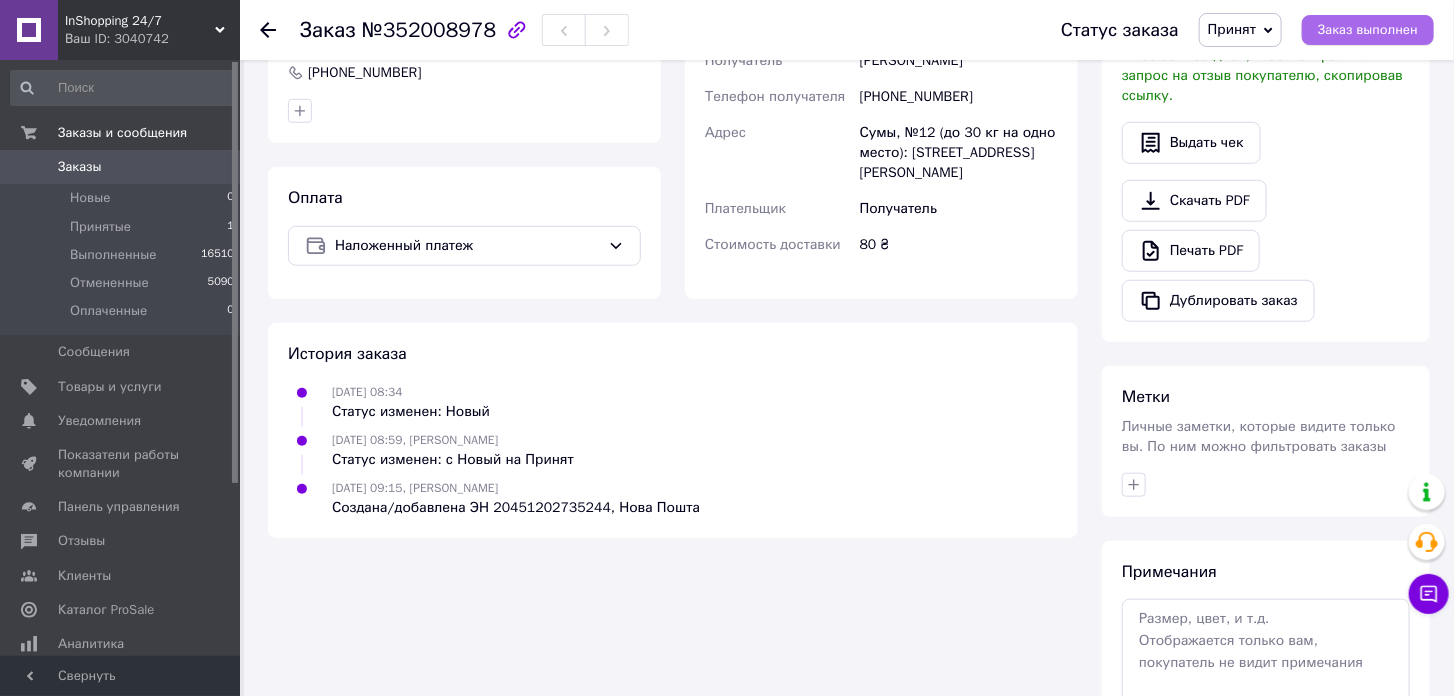 click on "Заказ выполнен" at bounding box center [1368, 30] 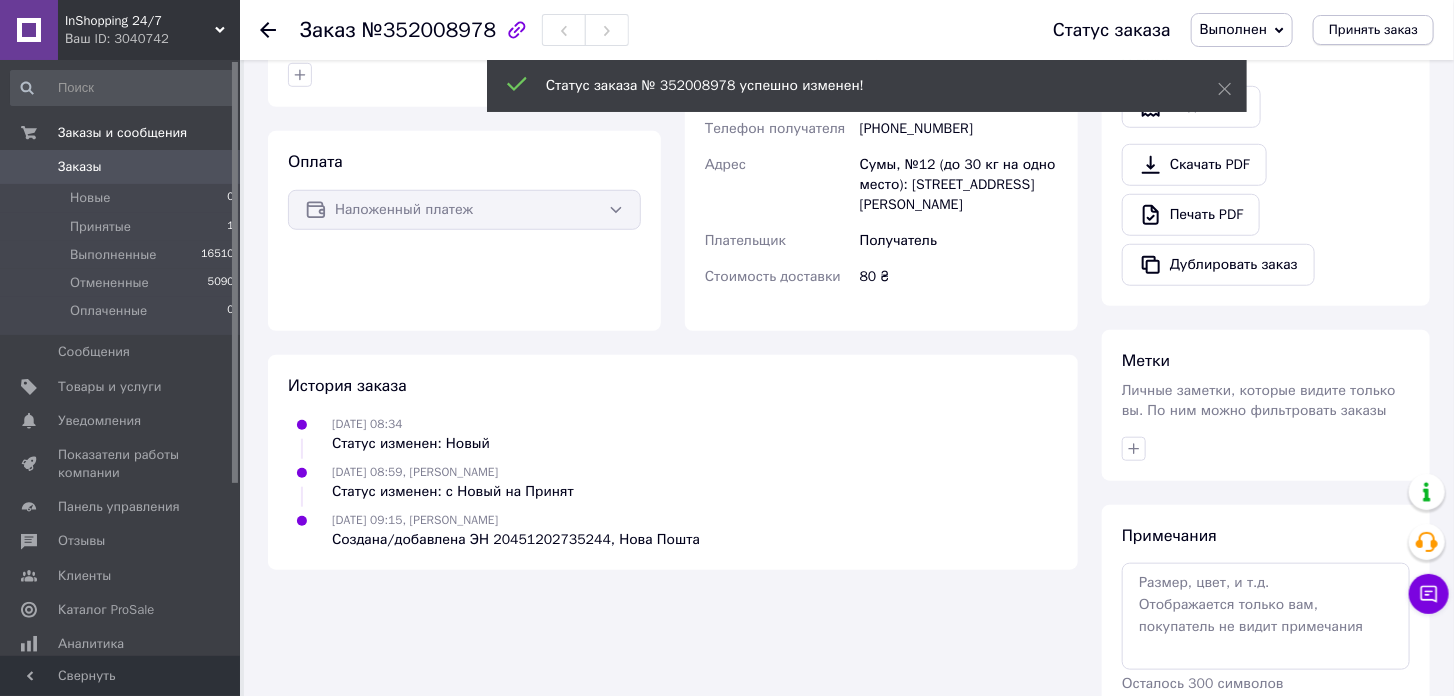scroll, scrollTop: 520, scrollLeft: 0, axis: vertical 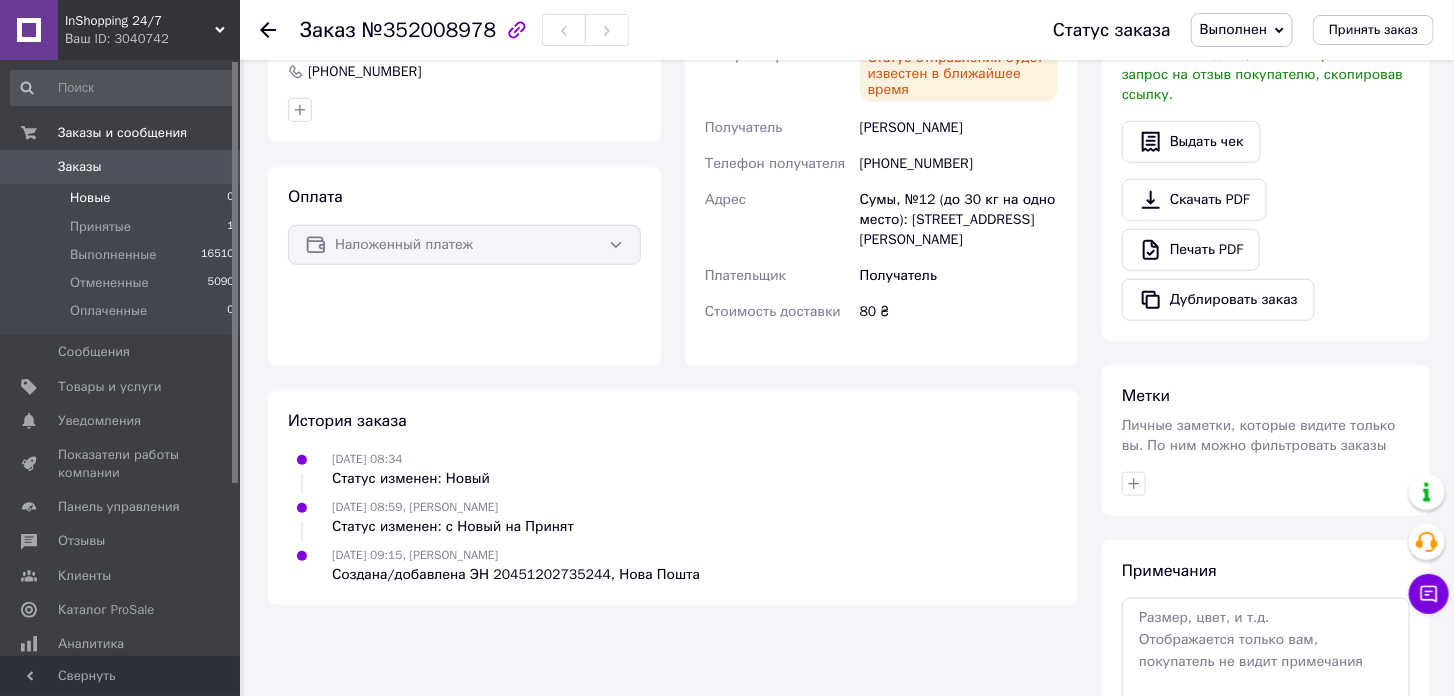 click on "Новые 0" at bounding box center (123, 198) 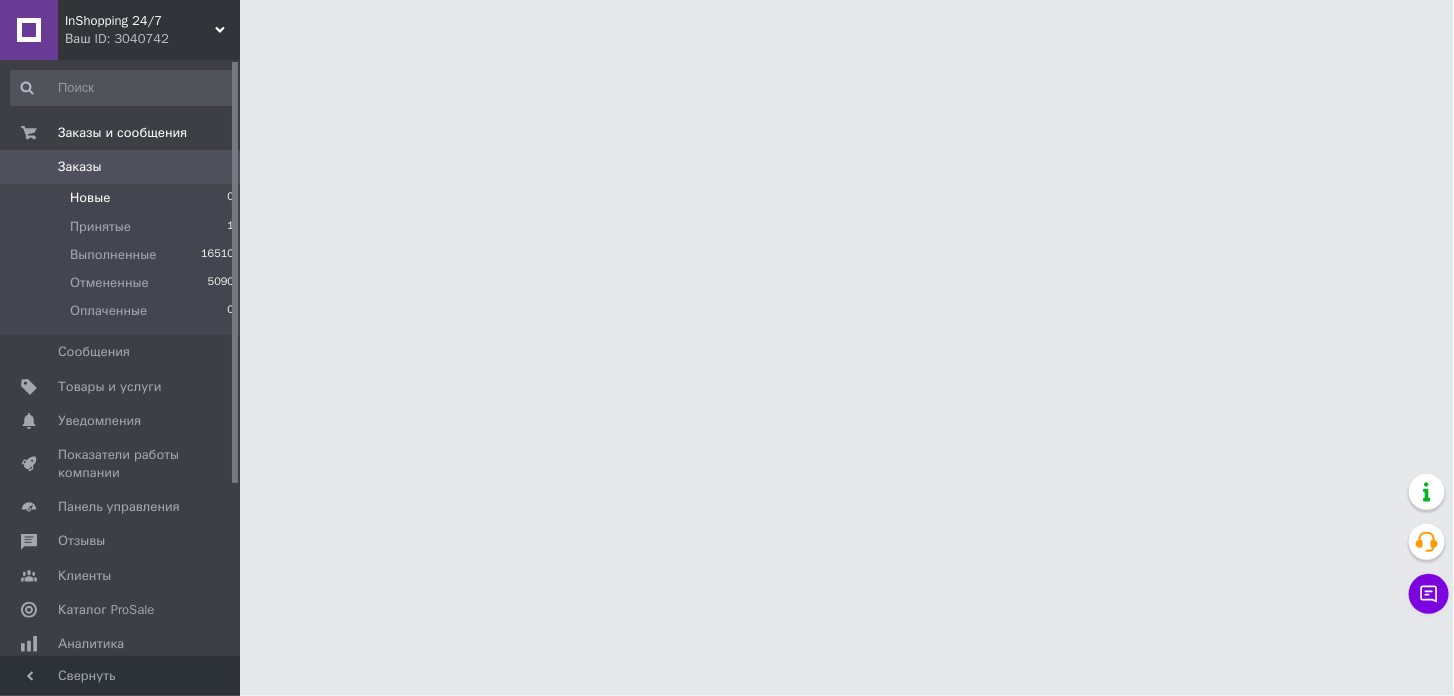 scroll, scrollTop: 0, scrollLeft: 0, axis: both 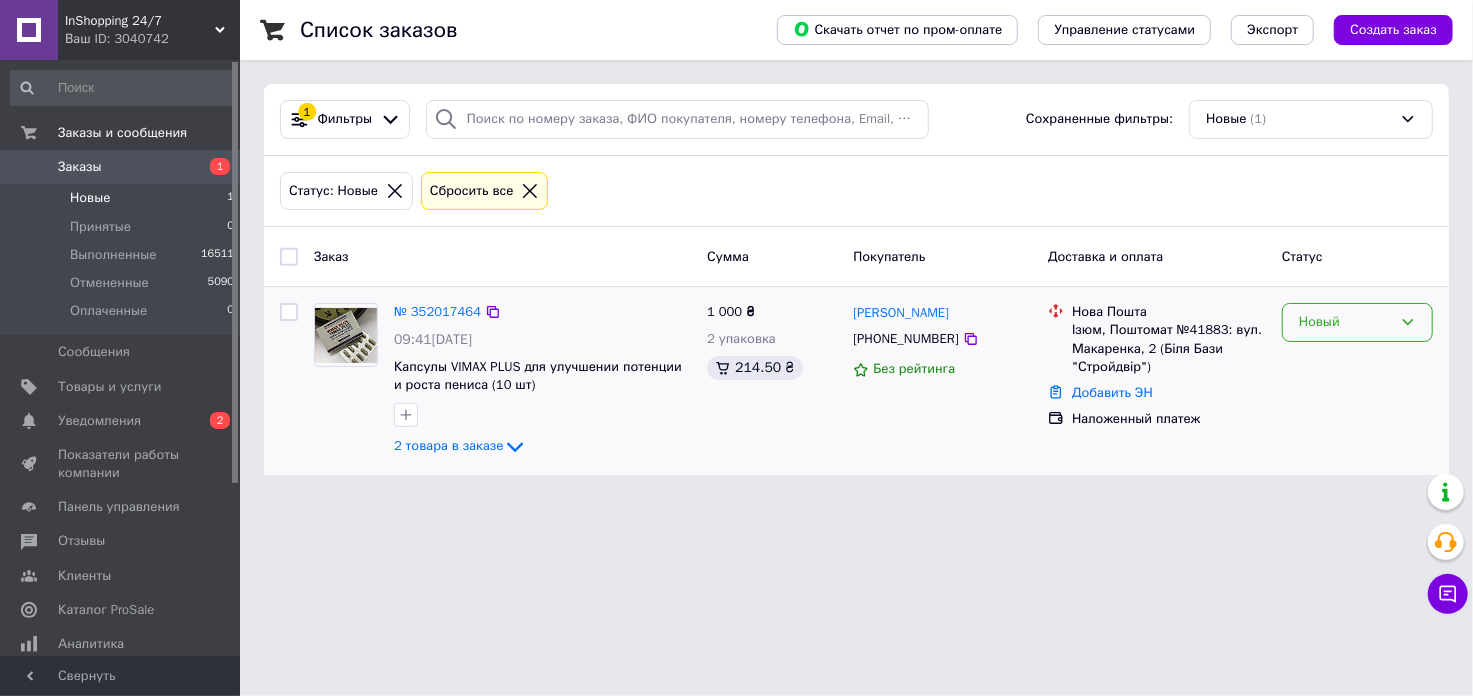 click on "Новый" at bounding box center (1345, 322) 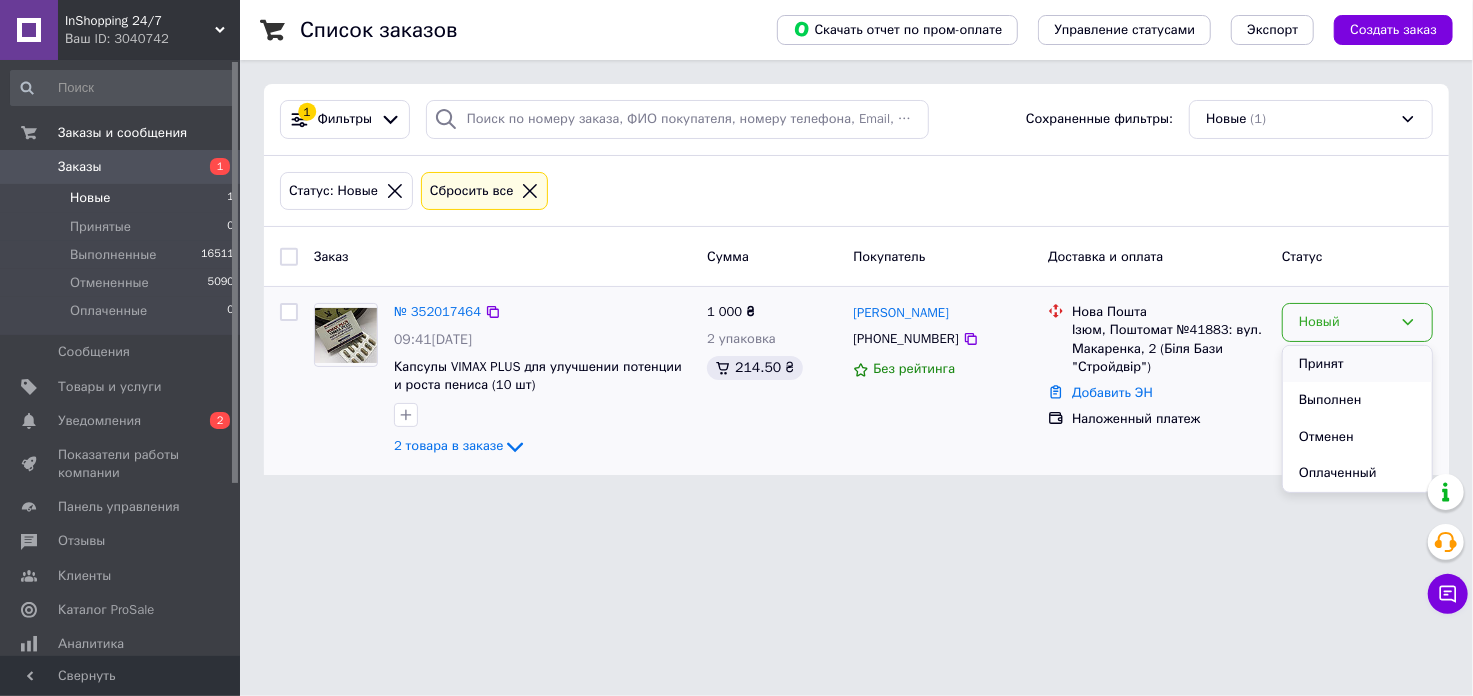 click on "Принят" at bounding box center [1357, 364] 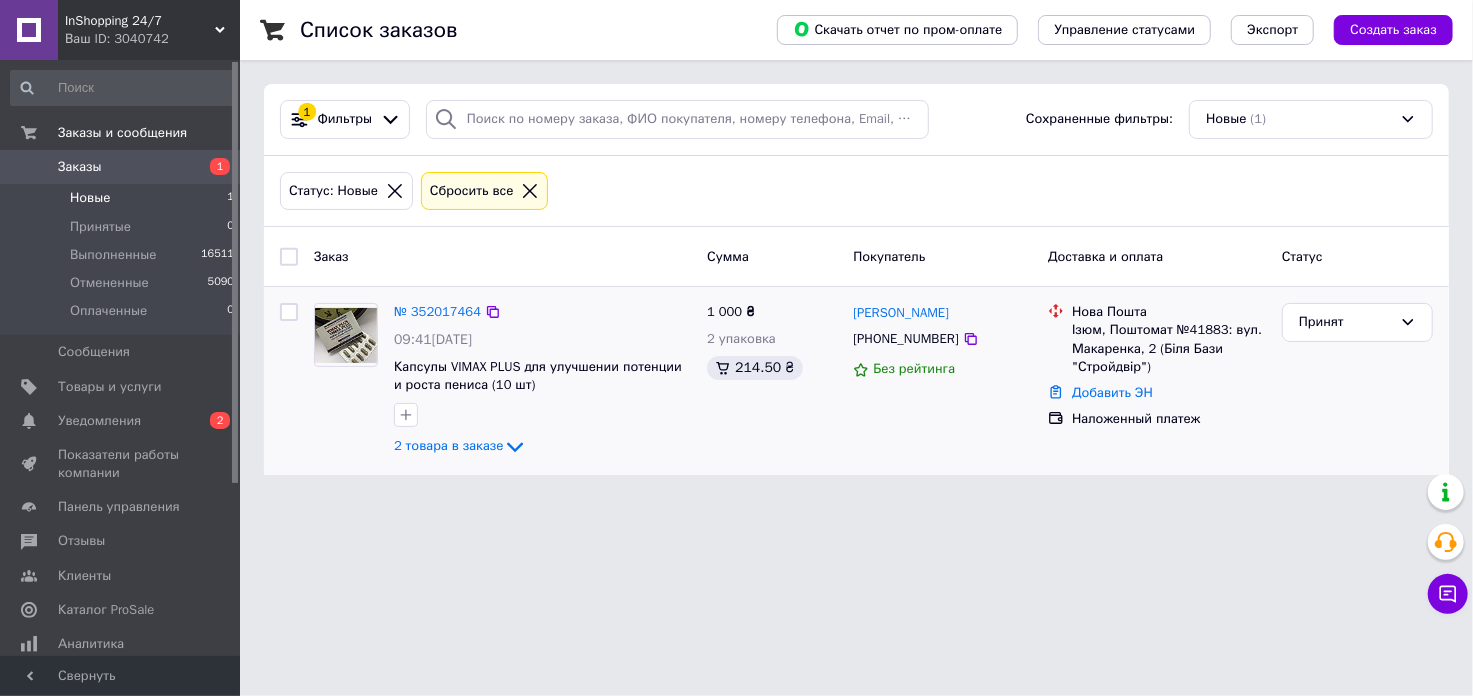 click on "InShopping 24/7 Ваш ID: 3040742 Сайт InShopping 24/7 Кабинет покупателя Проверить состояние системы Страница на портале Справка Выйти Заказы и сообщения Заказы 1 Новые 1 Принятые 0 Выполненные 16511 Отмененные 5090 Оплаченные 0 Сообщения 0 Товары и услуги Уведомления 0 2 Показатели работы компании Панель управления Отзывы Клиенты Каталог ProSale Аналитика Инструменты вебмастера и SEO Управление сайтом Кошелек компании Маркет Настройки Тарифы и счета Prom топ Свернуть
Список заказов   Скачать отчет по пром-оплате Экспорт 1" at bounding box center [736, 249] 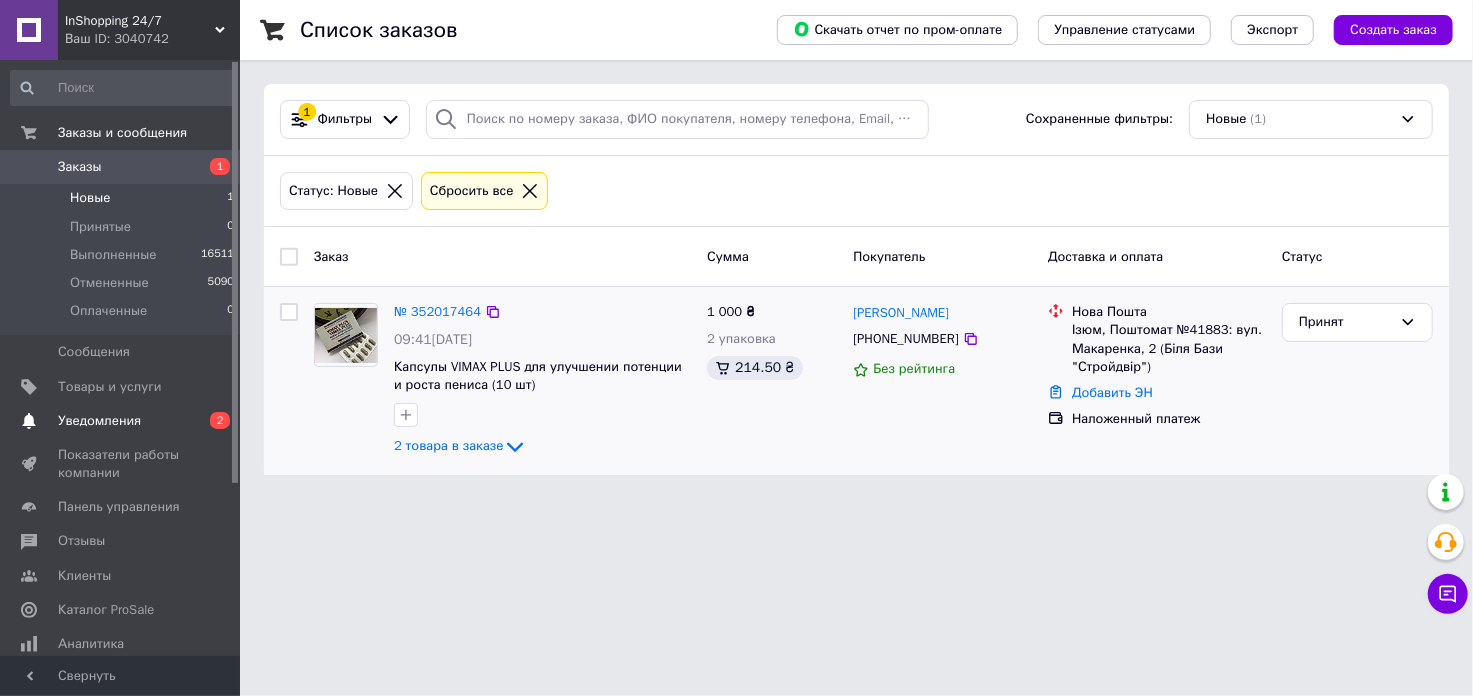 click on "Уведомления" at bounding box center (99, 421) 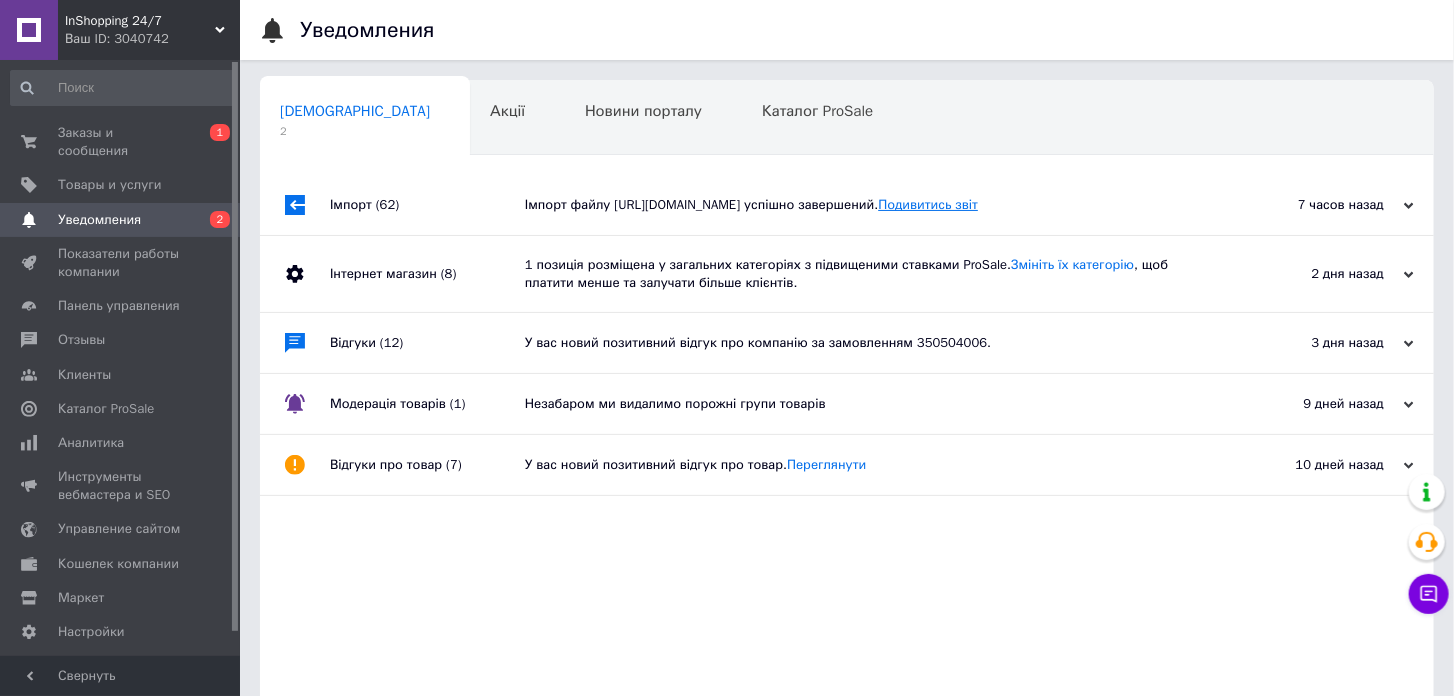 click on "Подивитись звіт" at bounding box center [928, 204] 